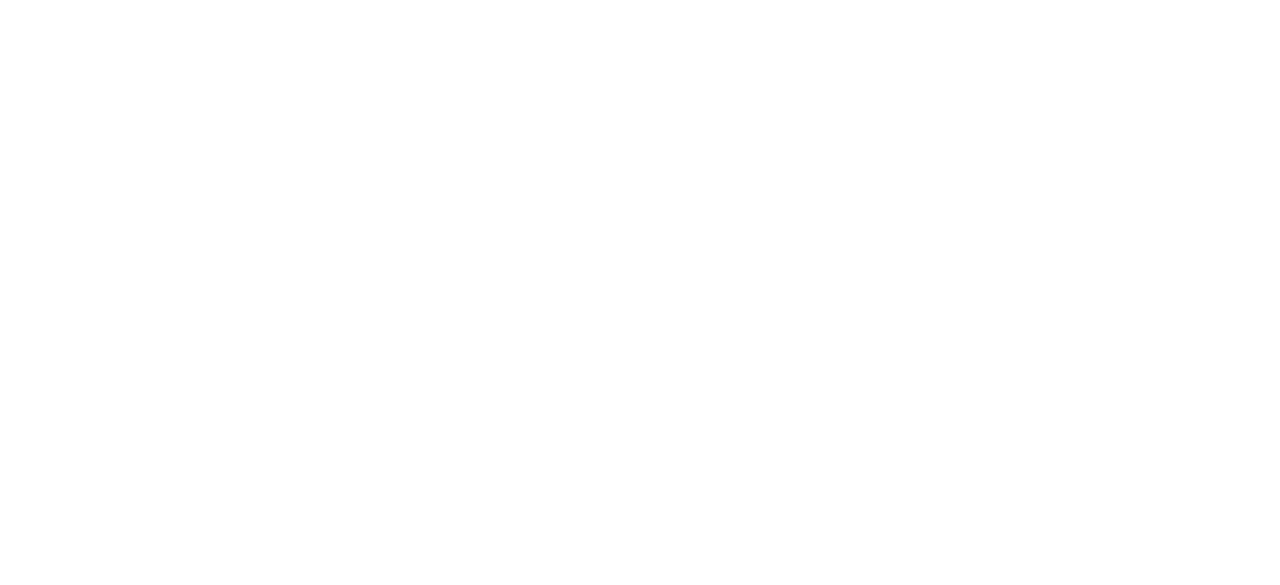 scroll, scrollTop: 0, scrollLeft: 0, axis: both 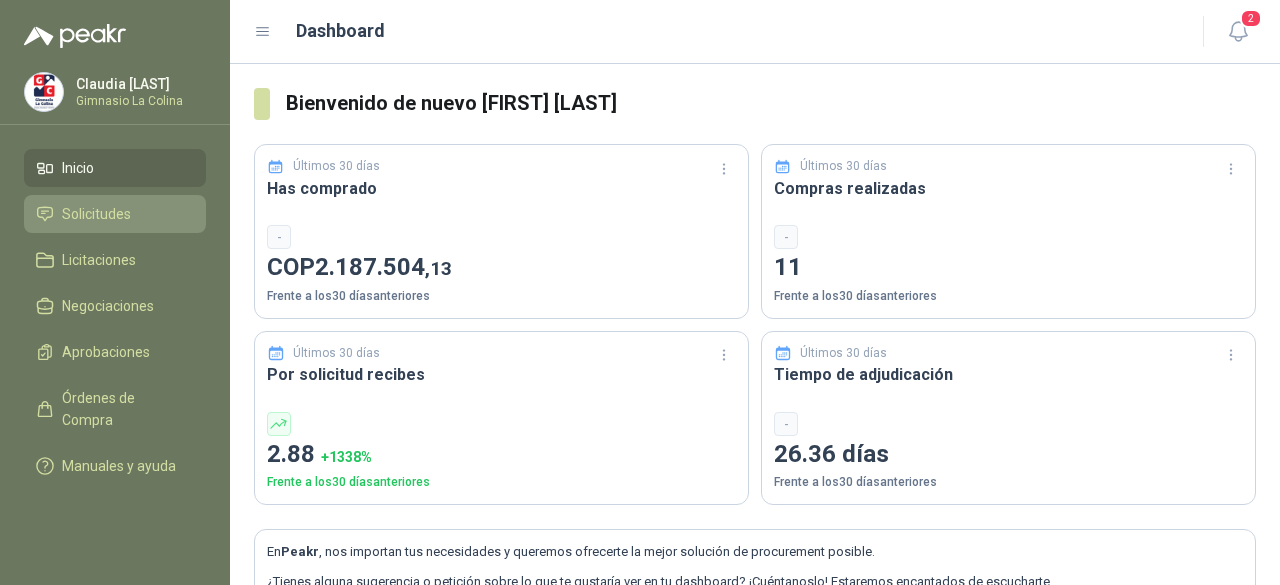 click on "Solicitudes" at bounding box center [96, 214] 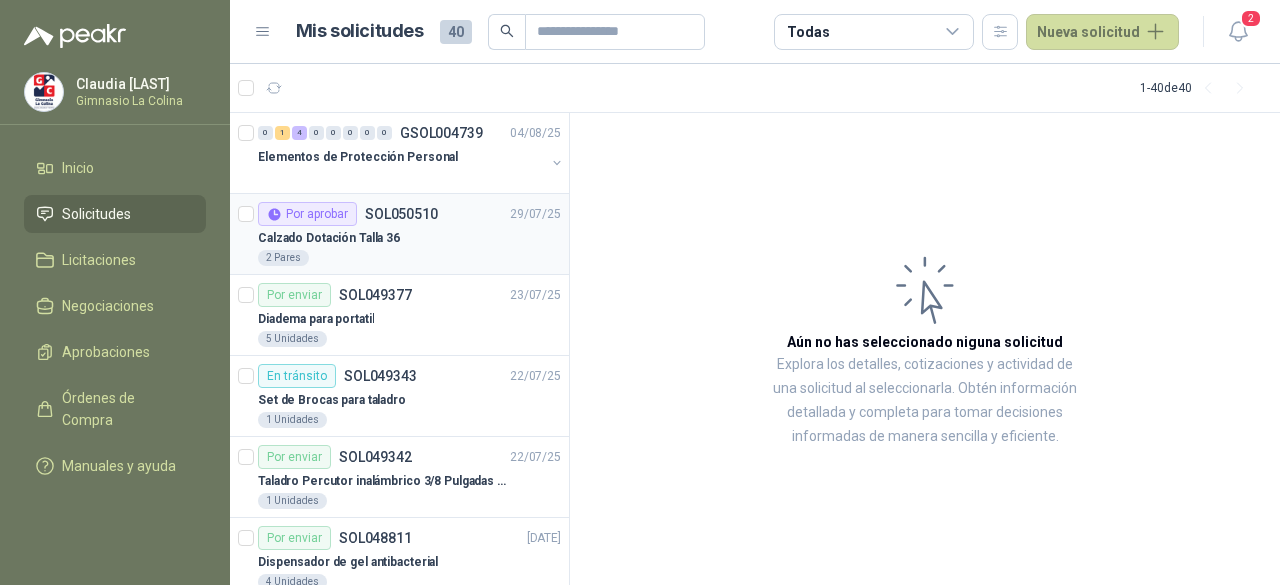 click on "Calzado Dotación Talla 36" at bounding box center (409, 238) 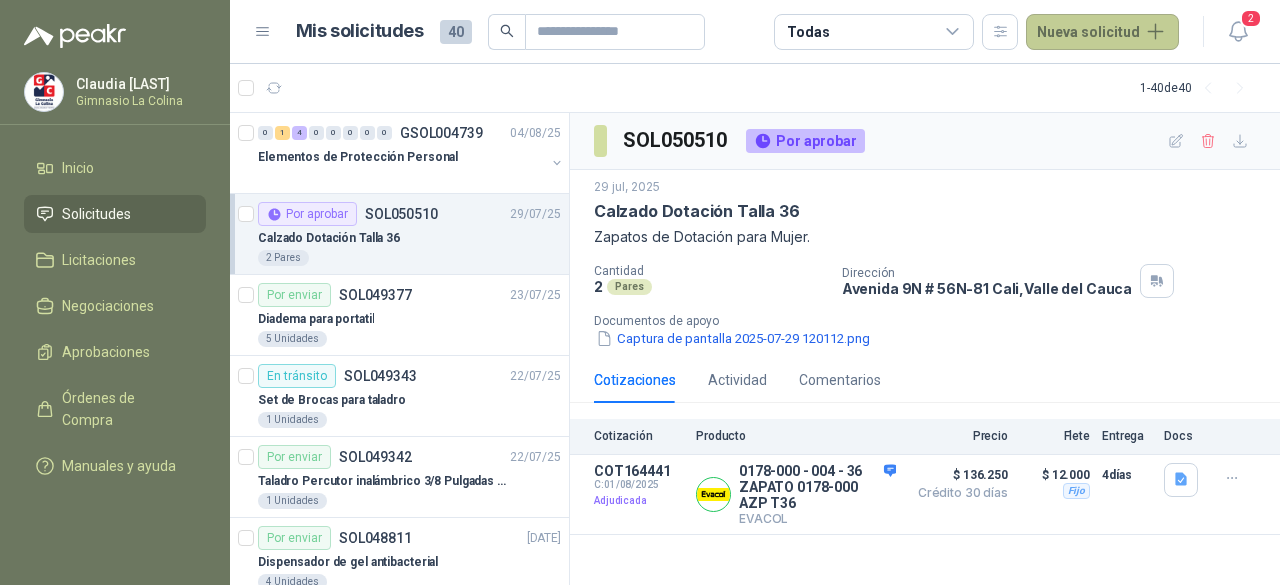 click on "Nueva solicitud" at bounding box center [1102, 32] 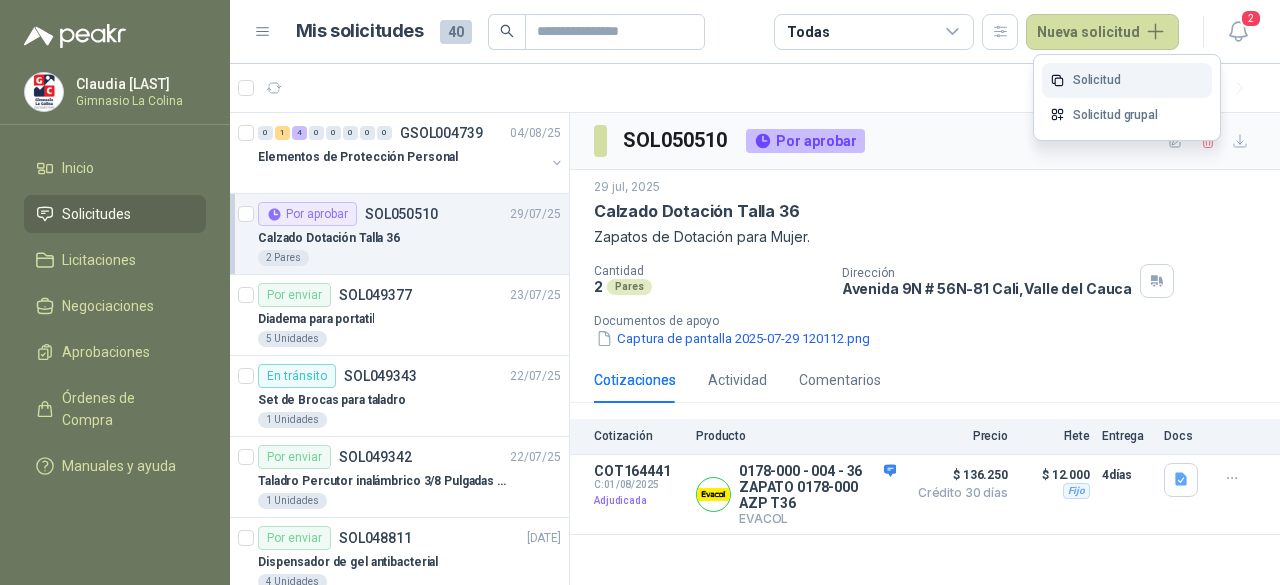 click on "Solicitud" at bounding box center (1127, 80) 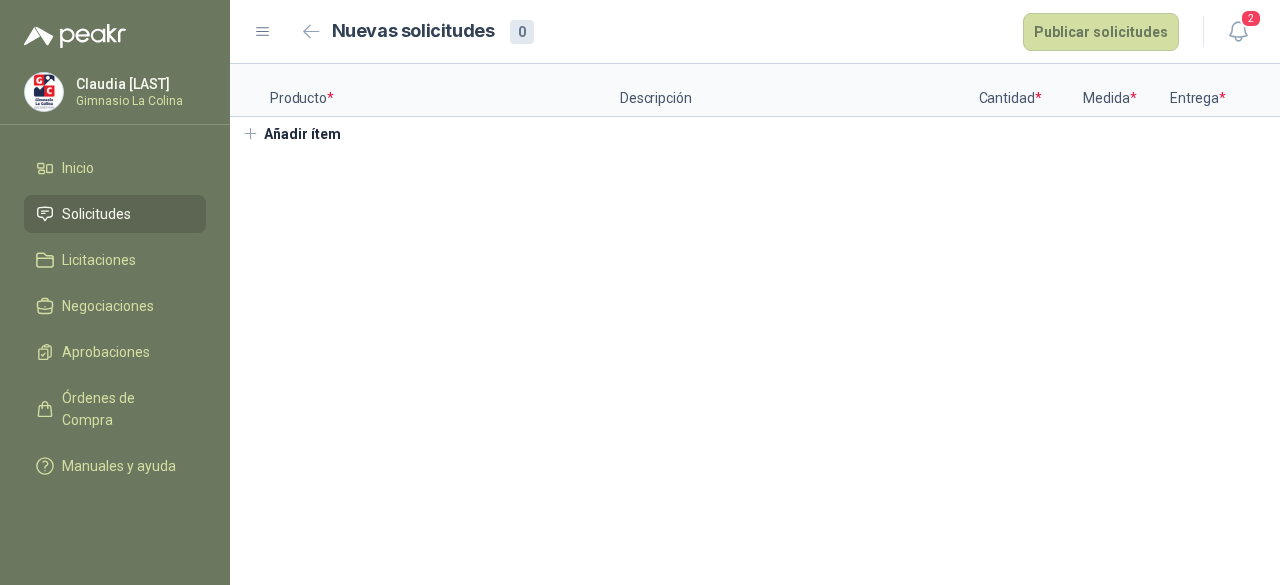 type 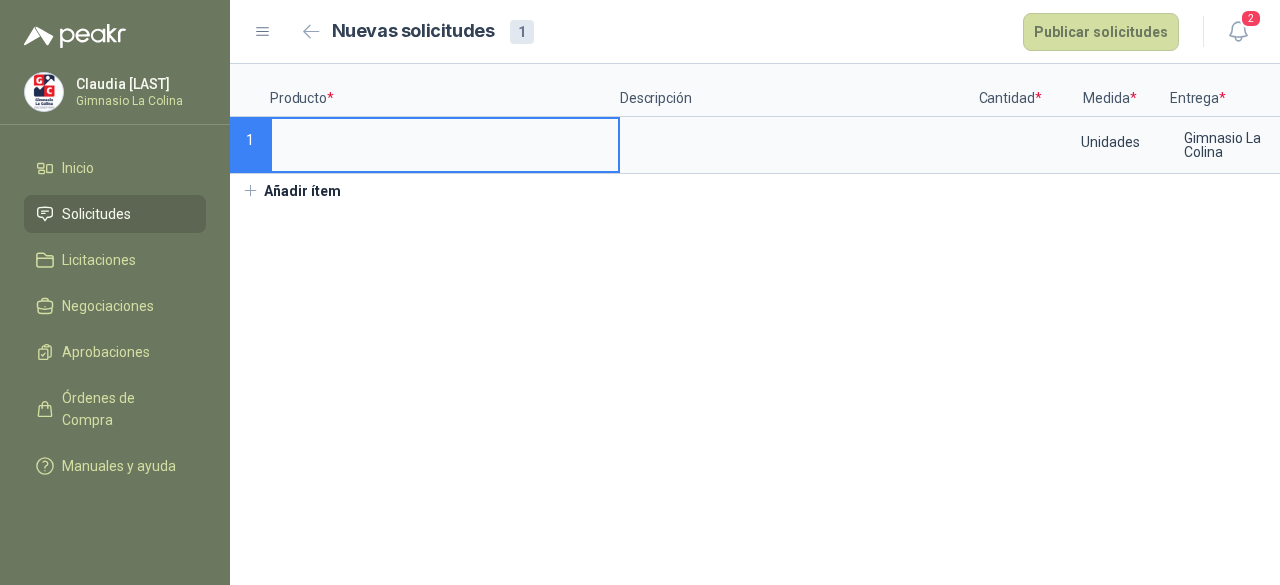 scroll, scrollTop: 0, scrollLeft: 142, axis: horizontal 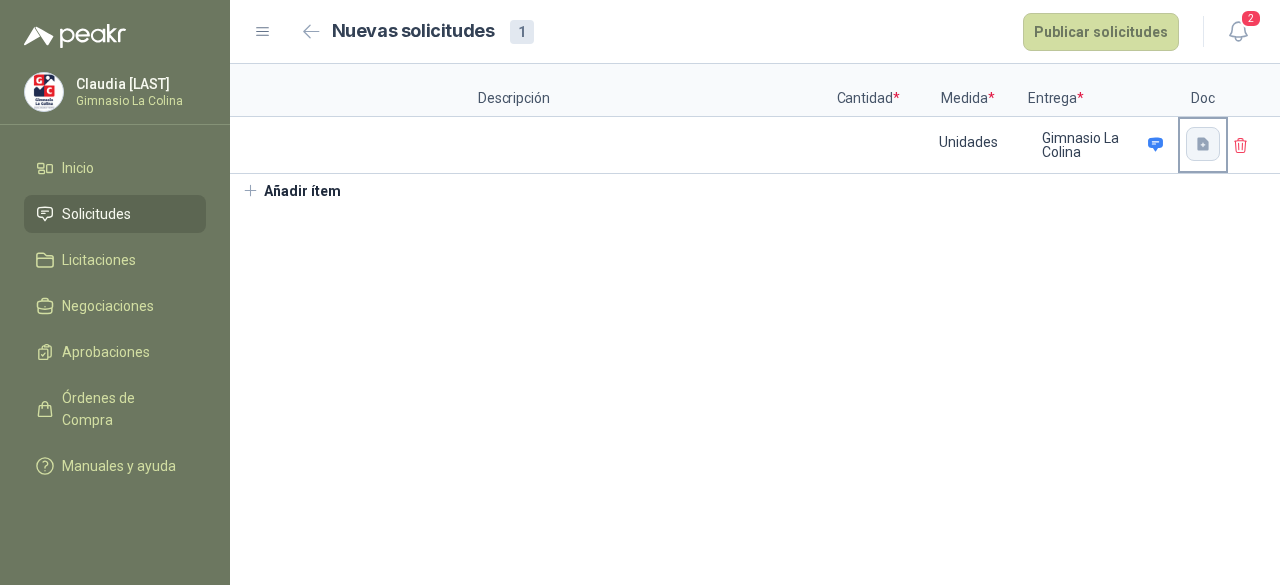 click 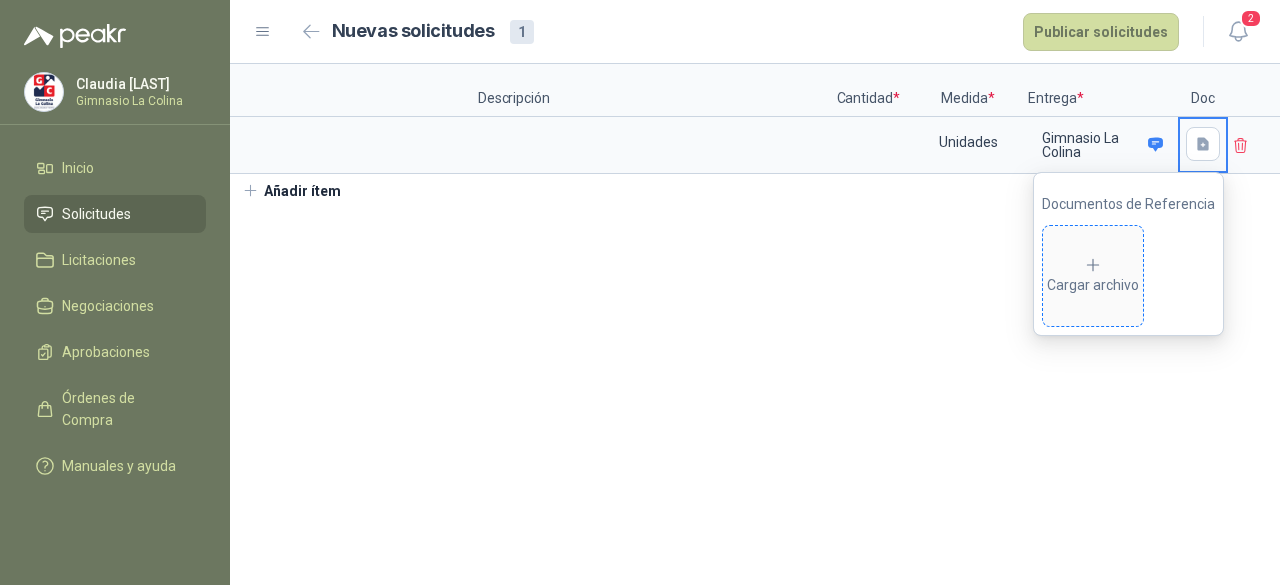 click on "Cargar archivo" at bounding box center (1093, 276) 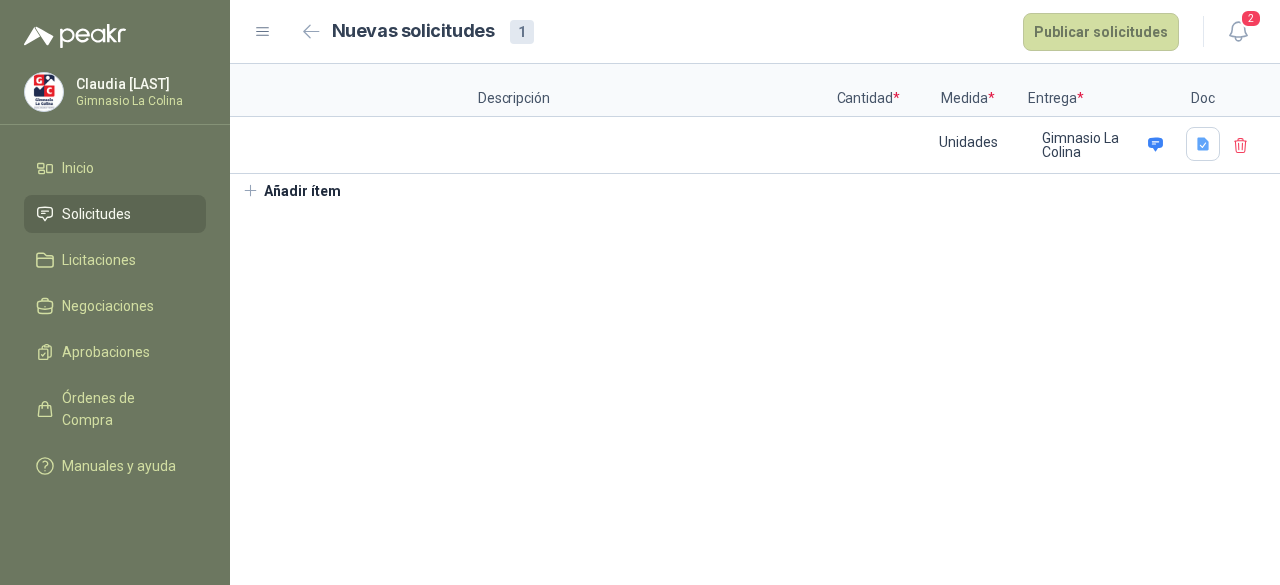 scroll, scrollTop: 0, scrollLeft: 0, axis: both 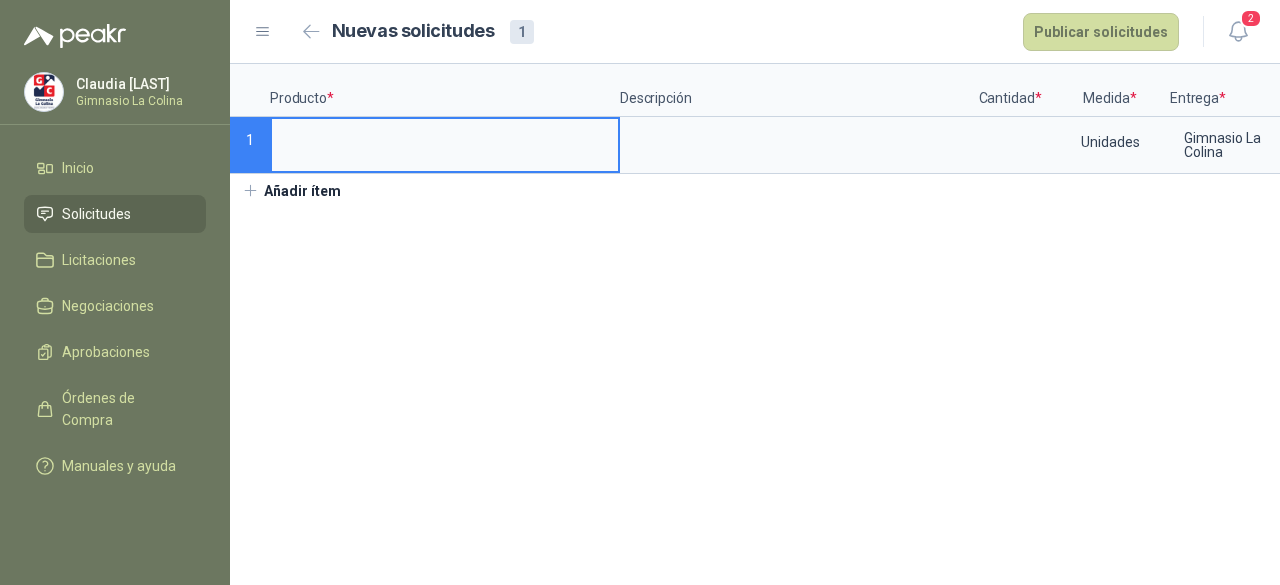 click at bounding box center (445, 138) 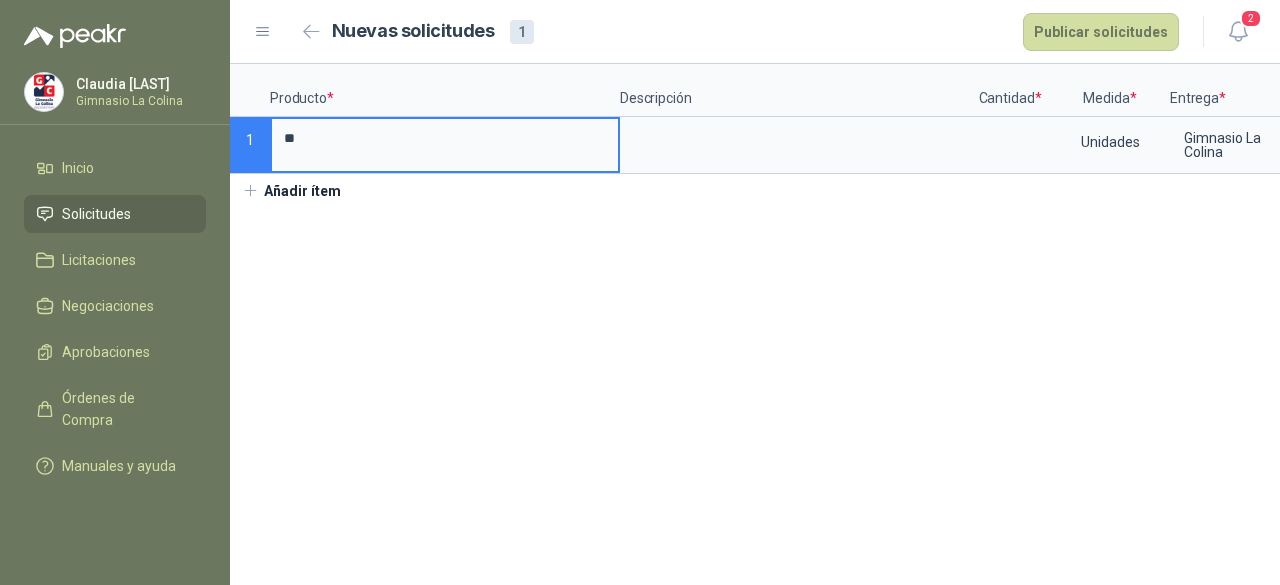 type on "*" 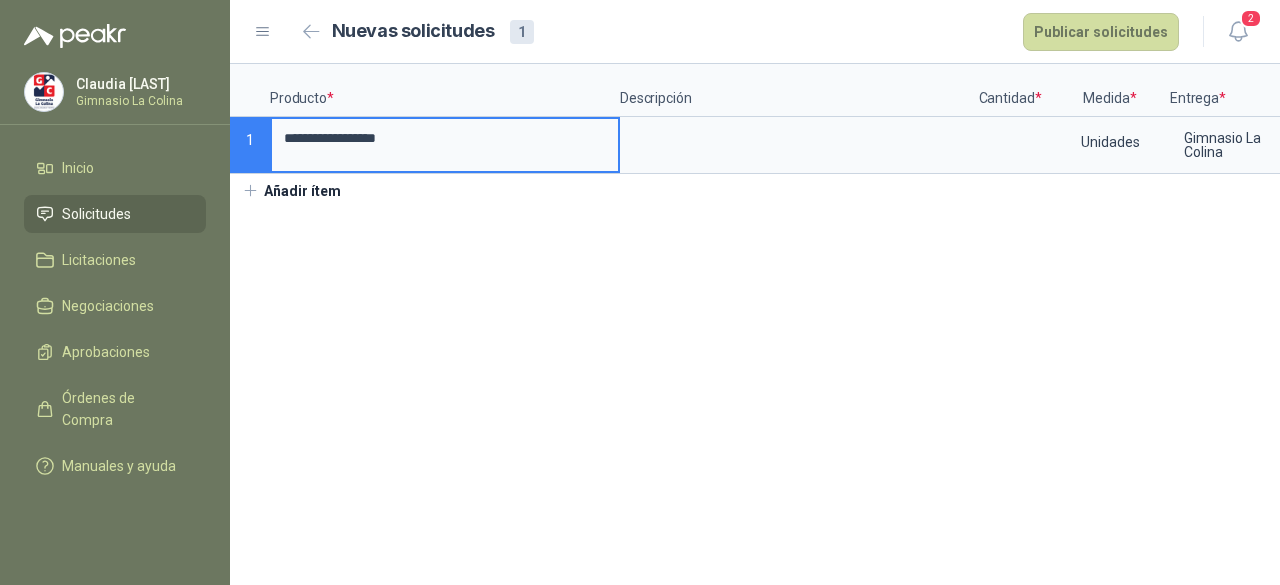type on "**********" 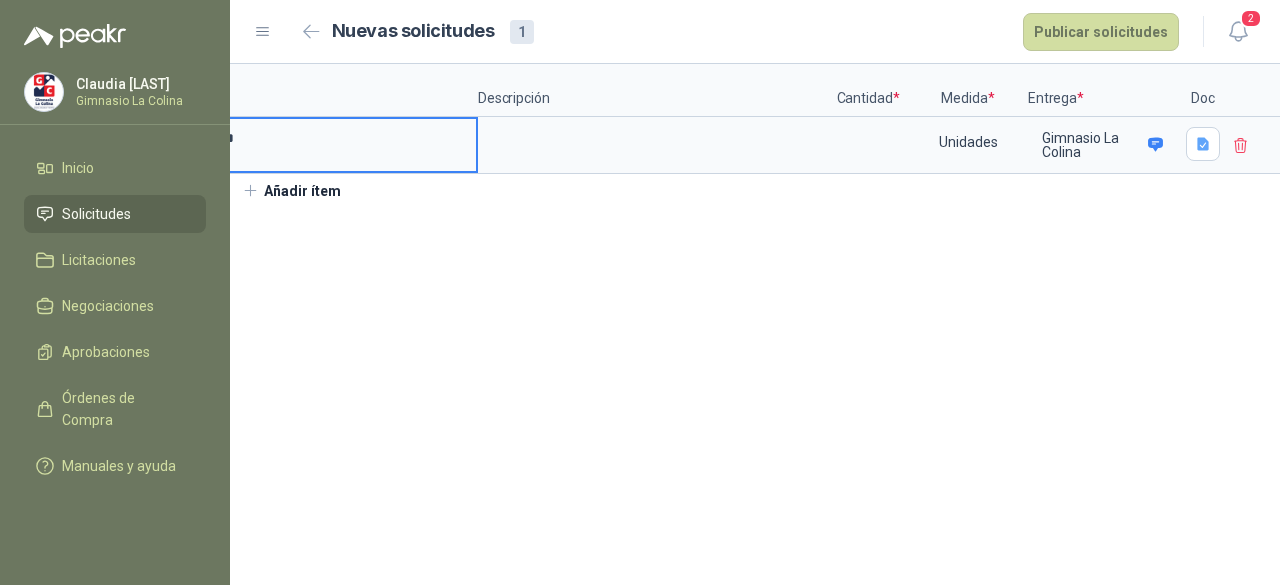 click 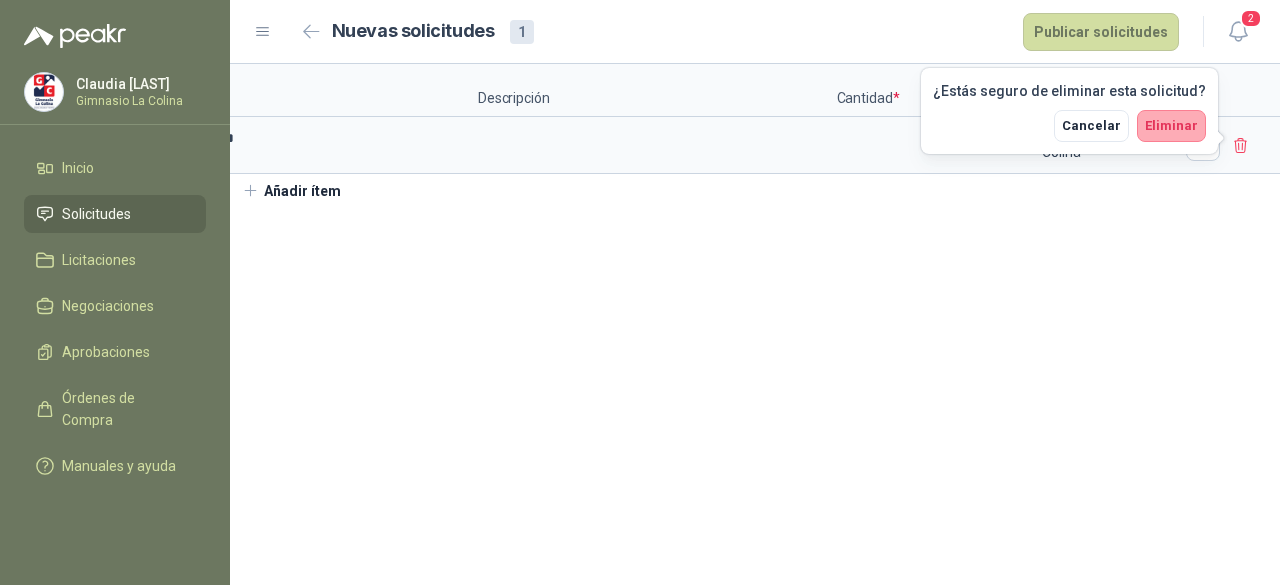 click on "Eliminar" at bounding box center (1171, 125) 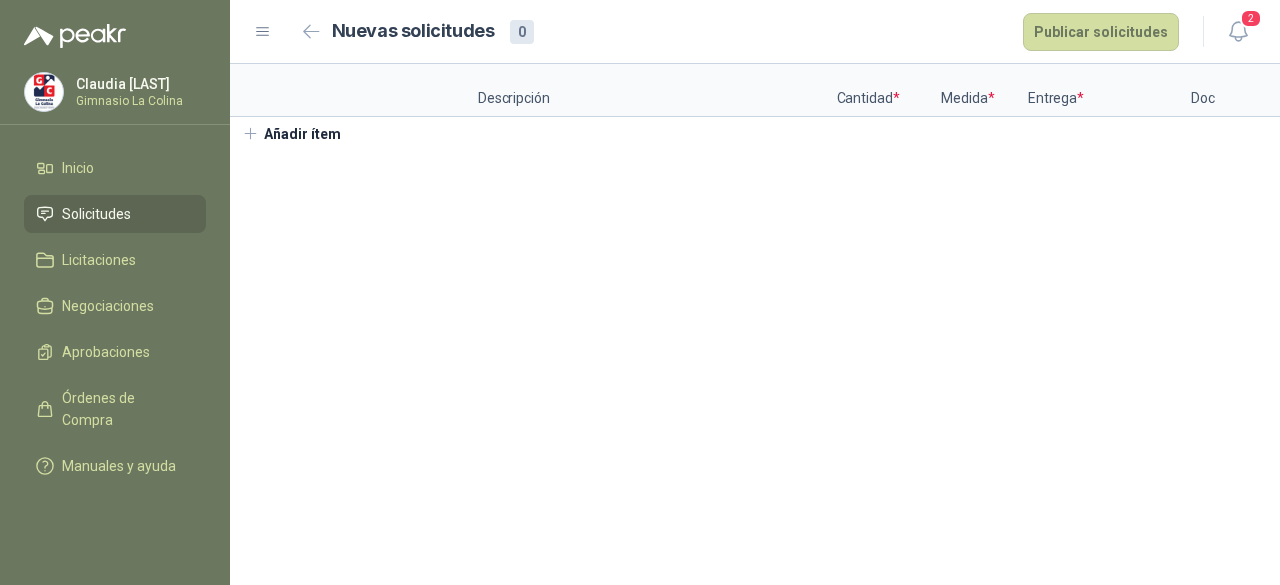 scroll, scrollTop: 0, scrollLeft: 0, axis: both 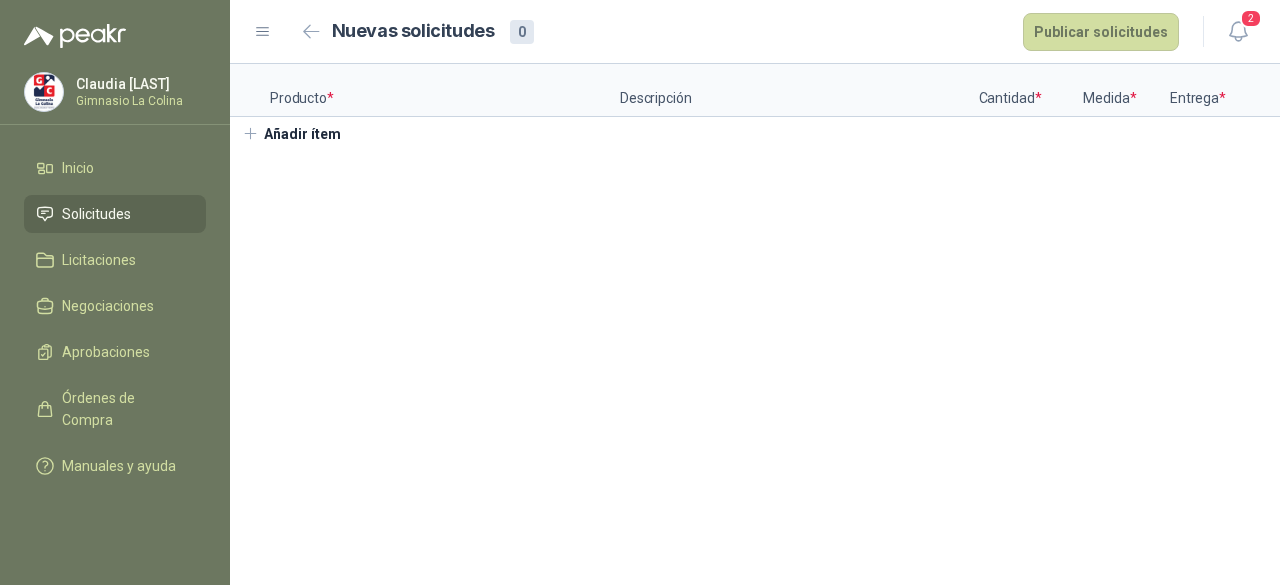 click on "Añadir ítem" at bounding box center (291, 134) 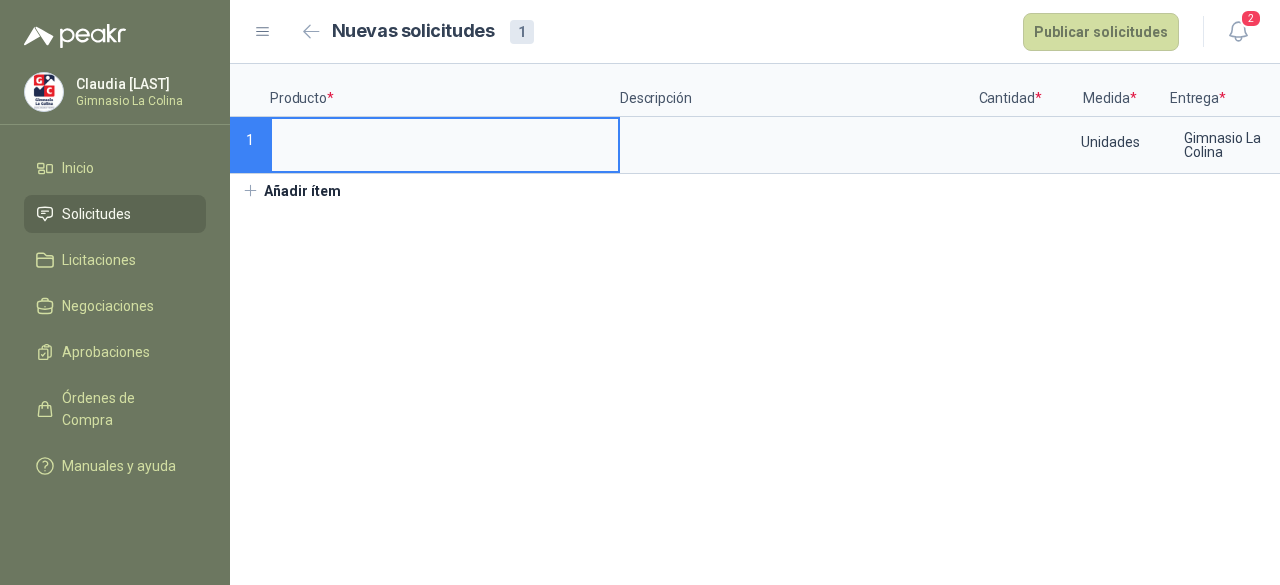 scroll, scrollTop: 0, scrollLeft: 142, axis: horizontal 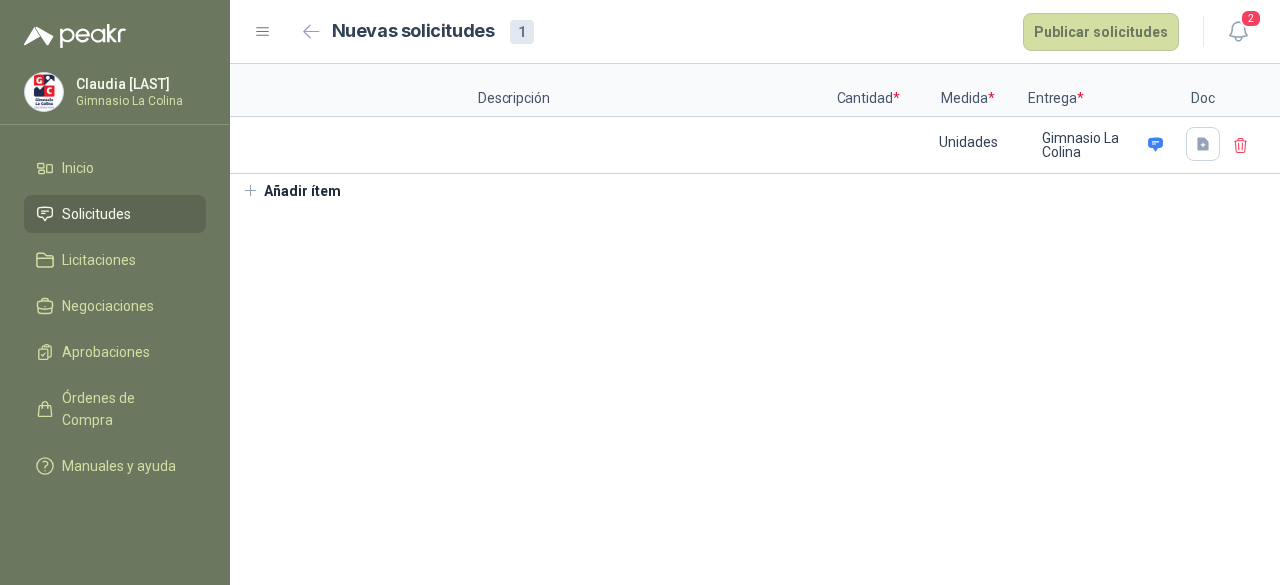 drag, startPoint x: 1198, startPoint y: 141, endPoint x: 1027, endPoint y: 523, distance: 418.5272 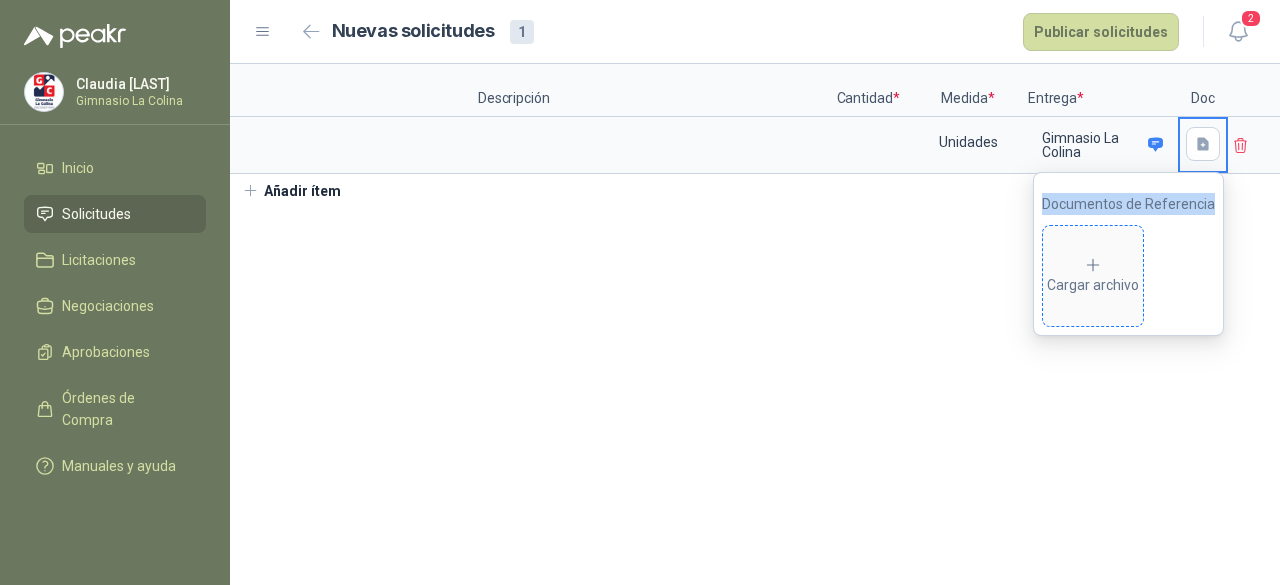 click on "Cargar archivo" at bounding box center (1093, 276) 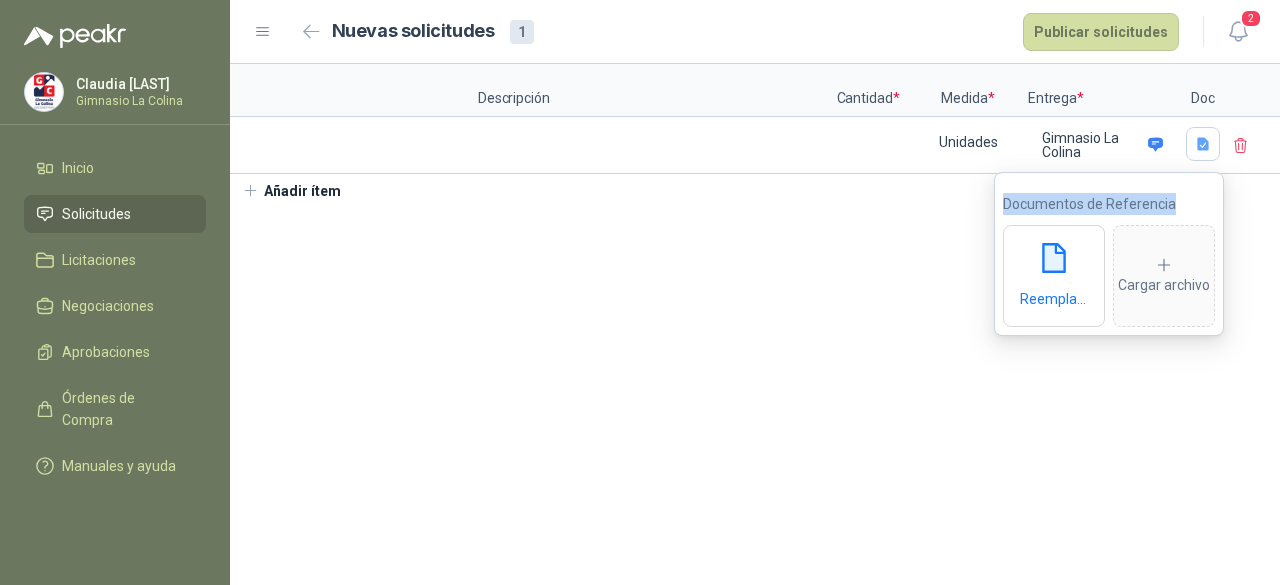 scroll, scrollTop: 0, scrollLeft: 0, axis: both 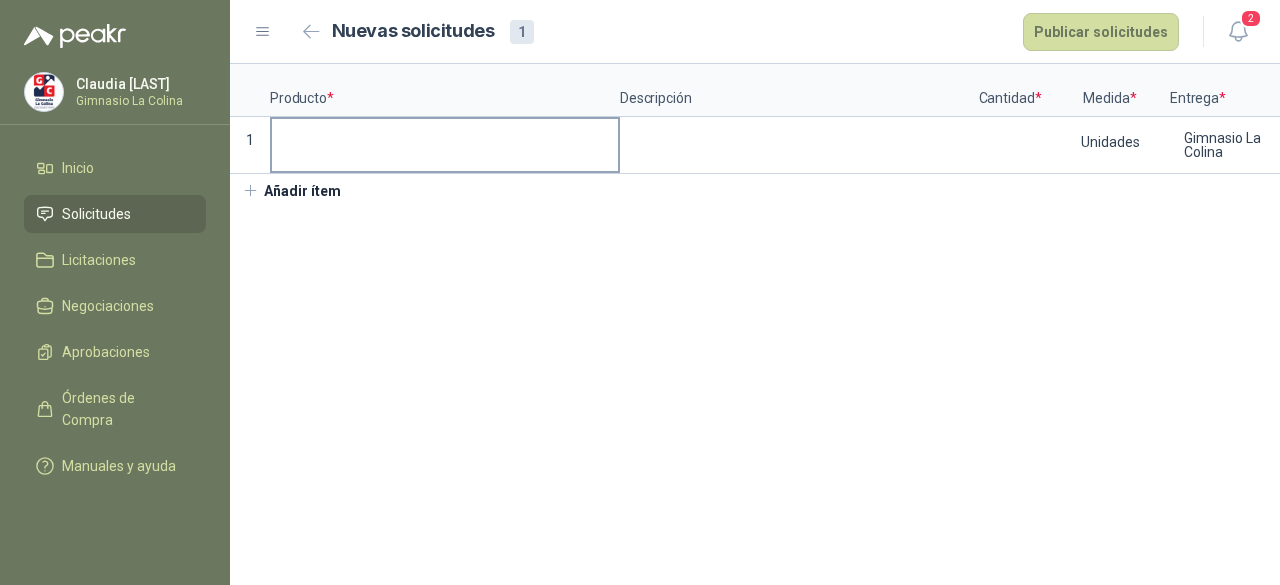 click at bounding box center [445, 138] 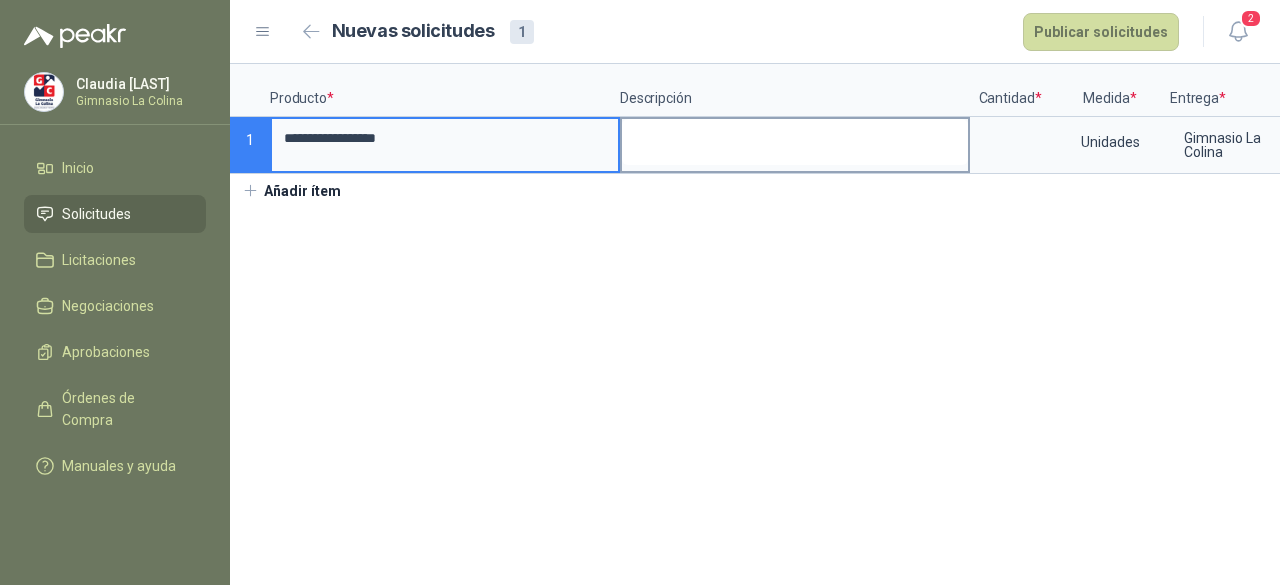 type on "**********" 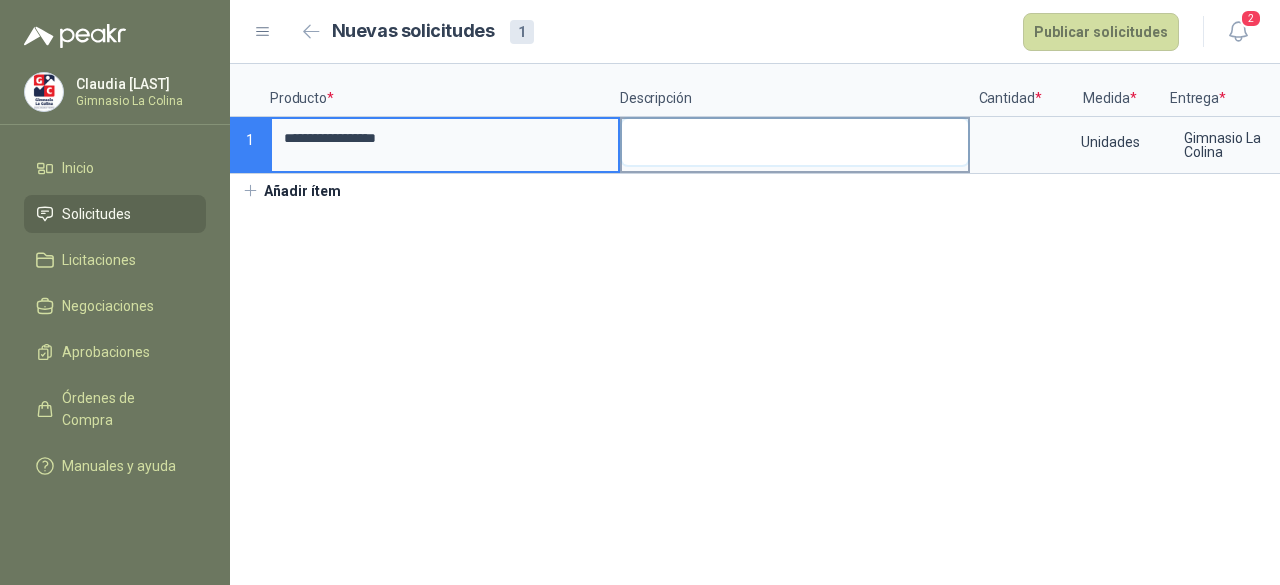 click at bounding box center [795, 142] 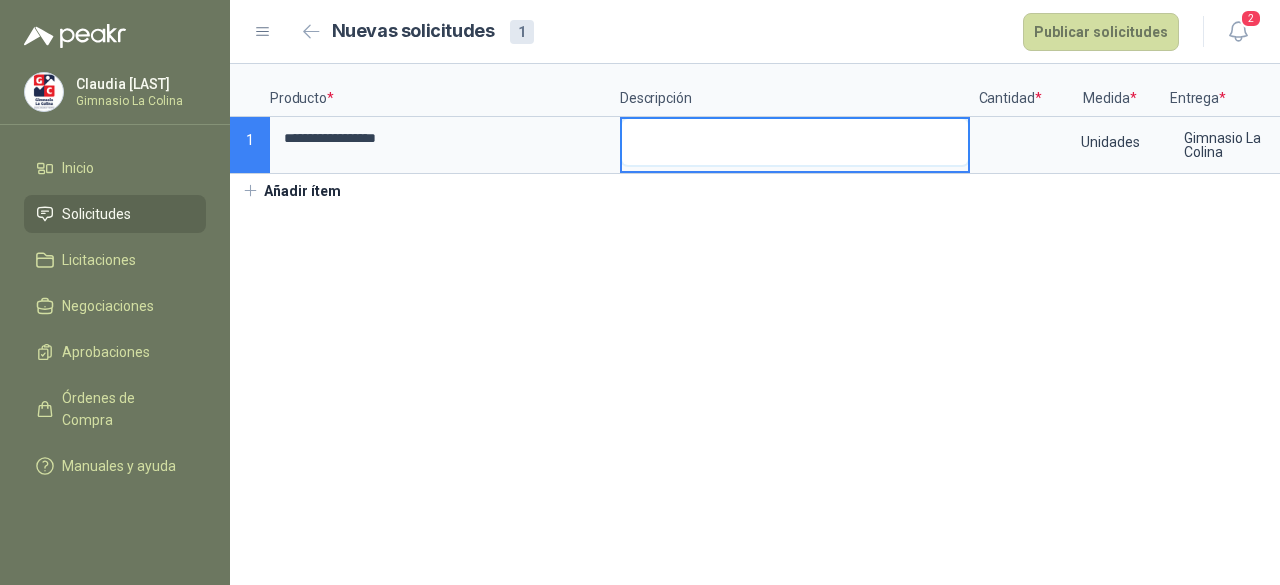 type 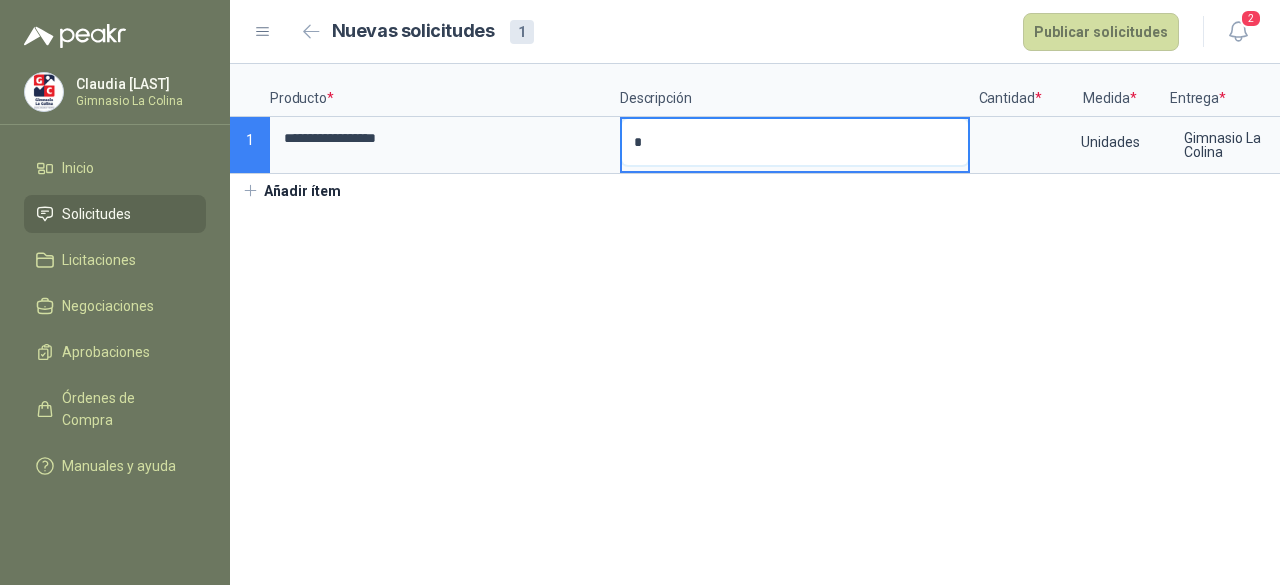type 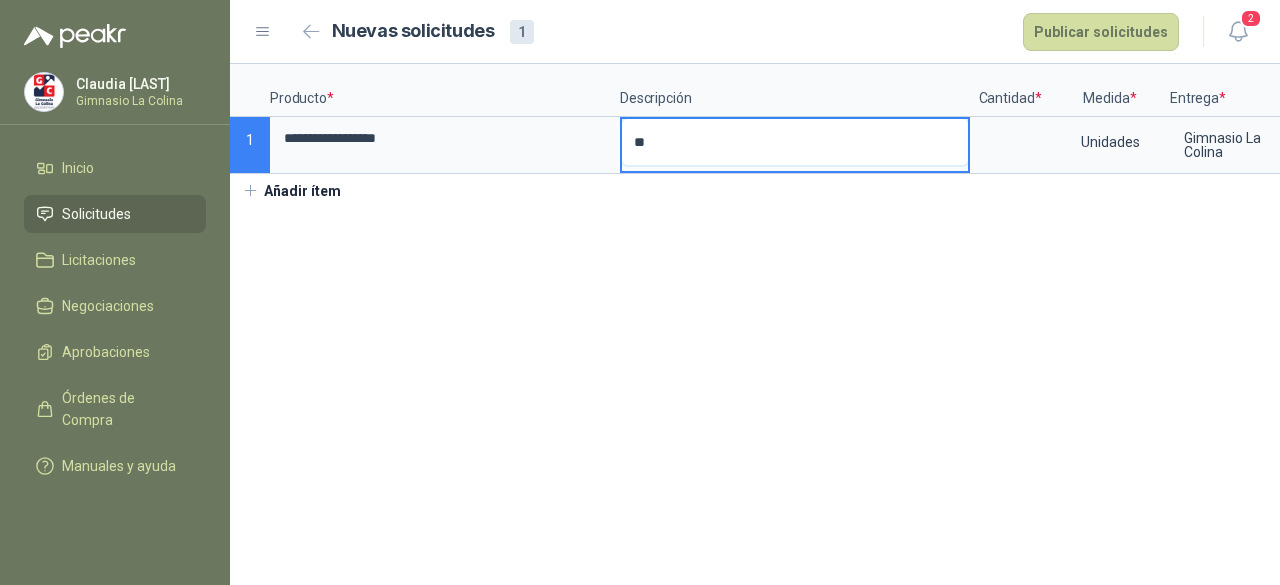type 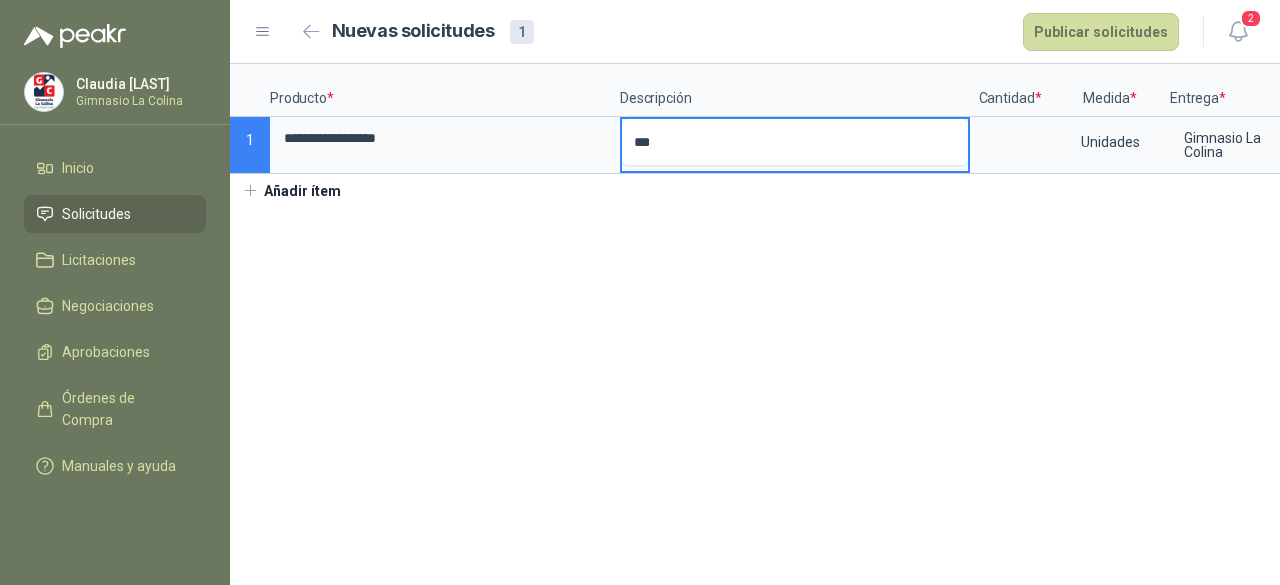type 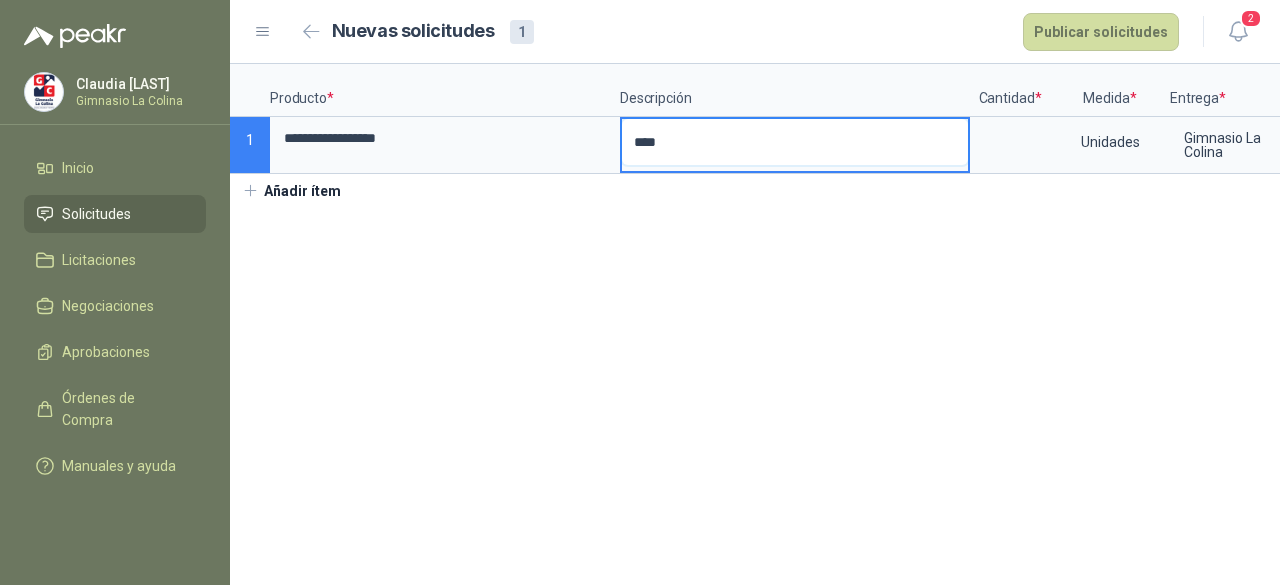 type 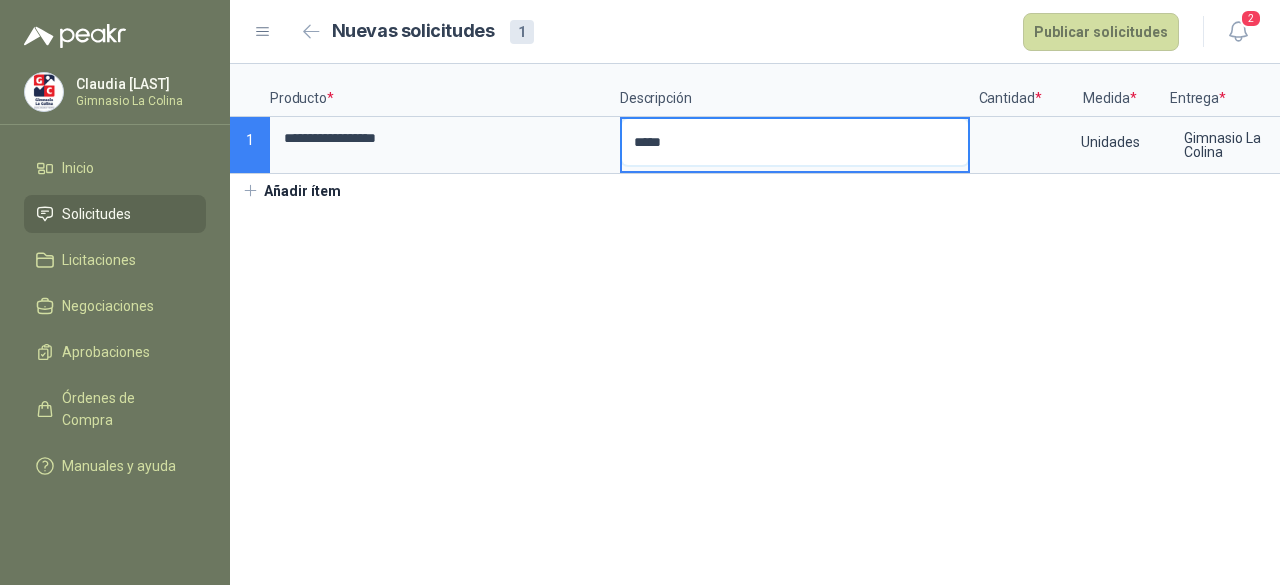 type 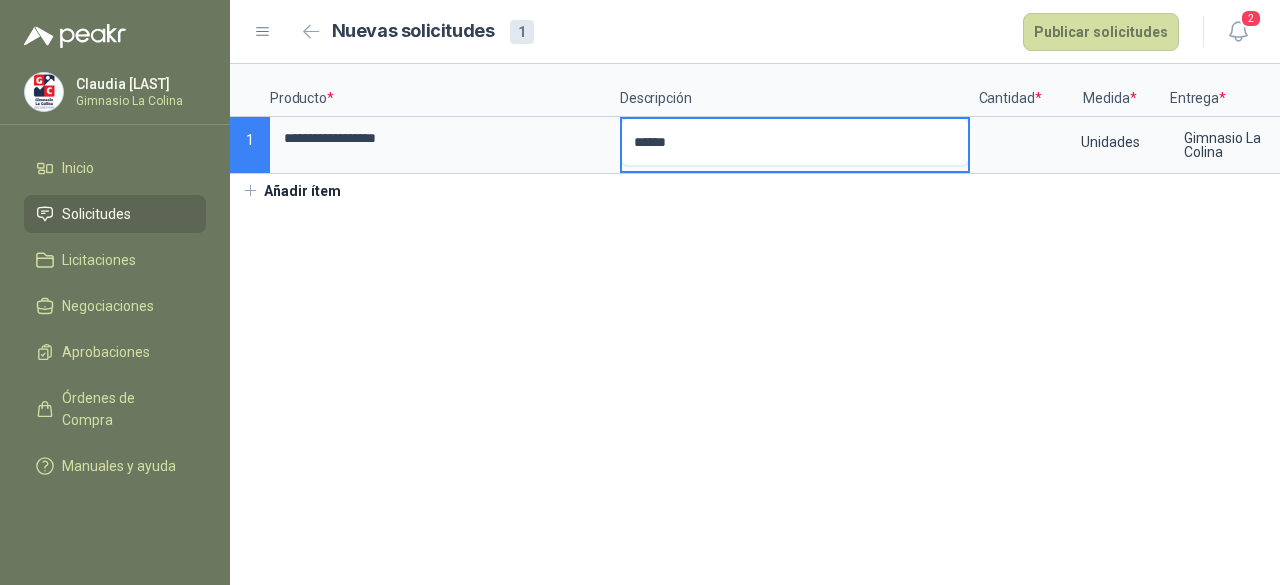 type 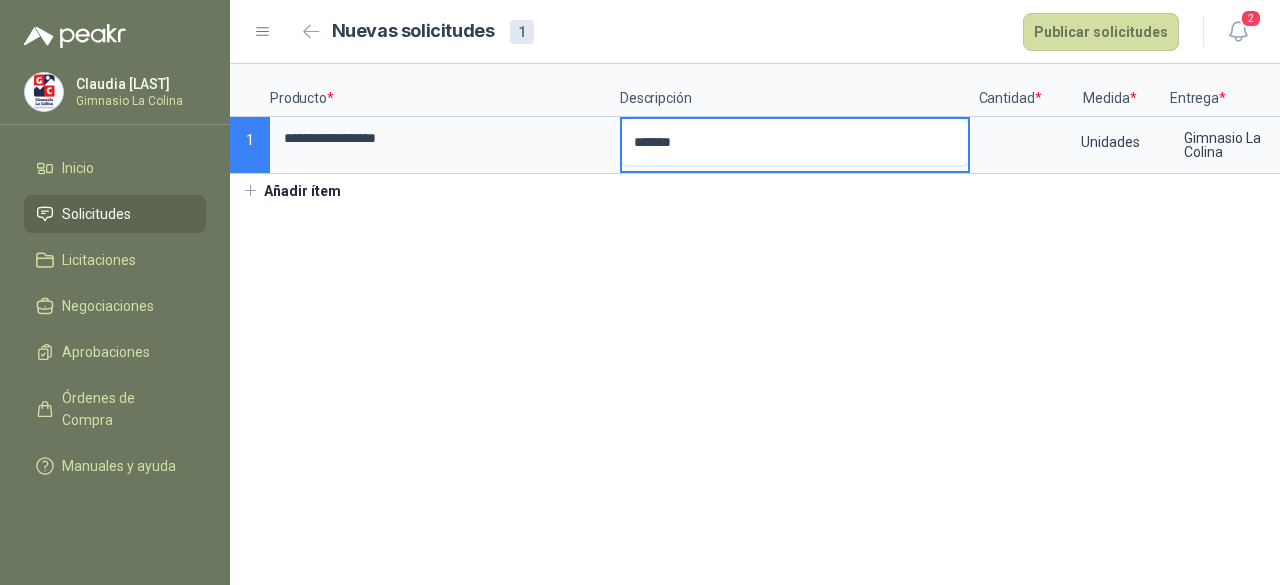 type 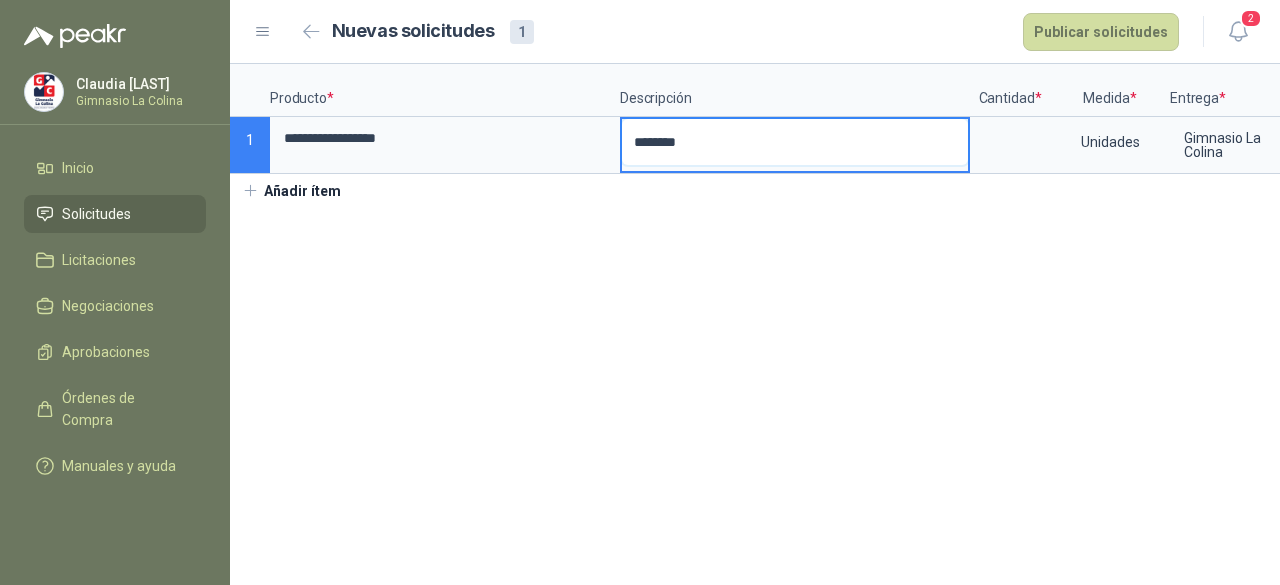 type 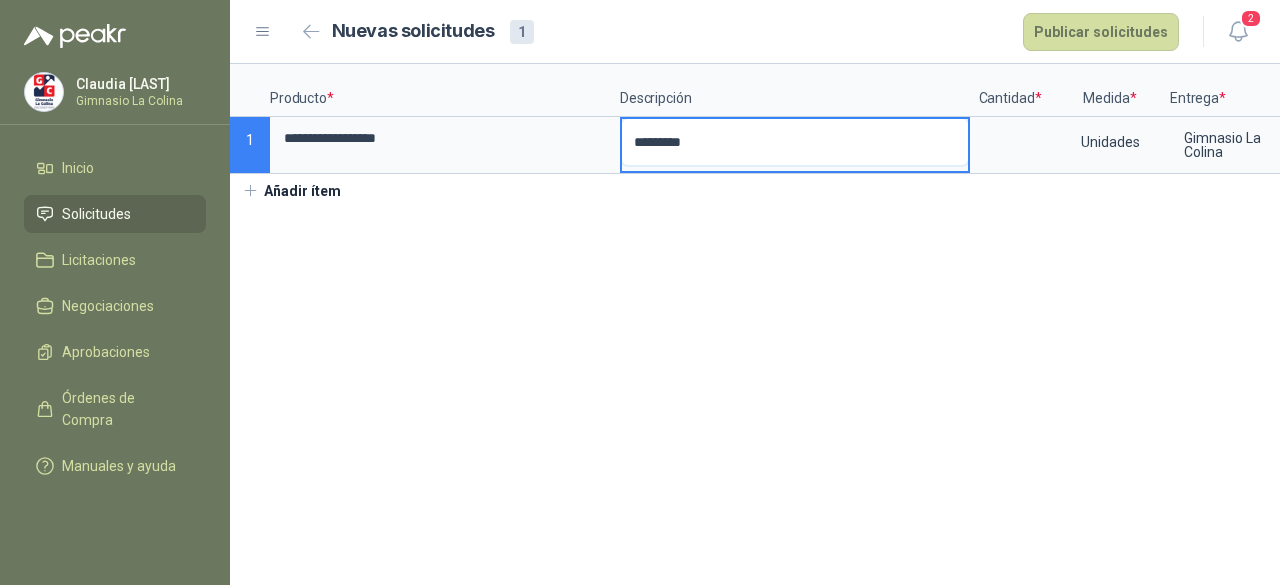 type 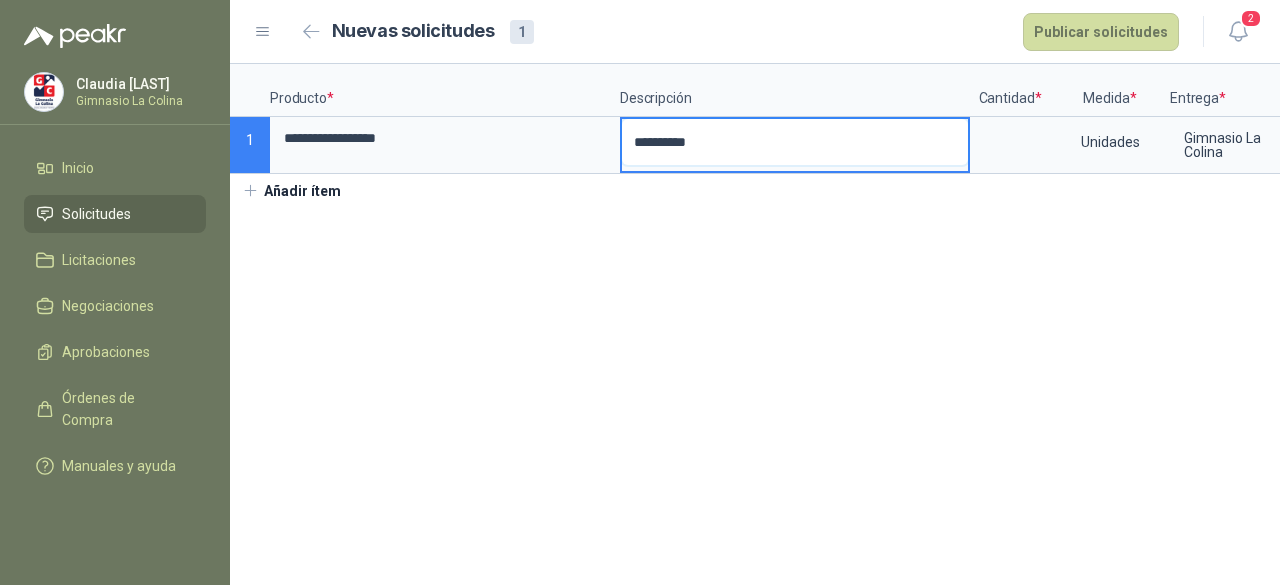 type 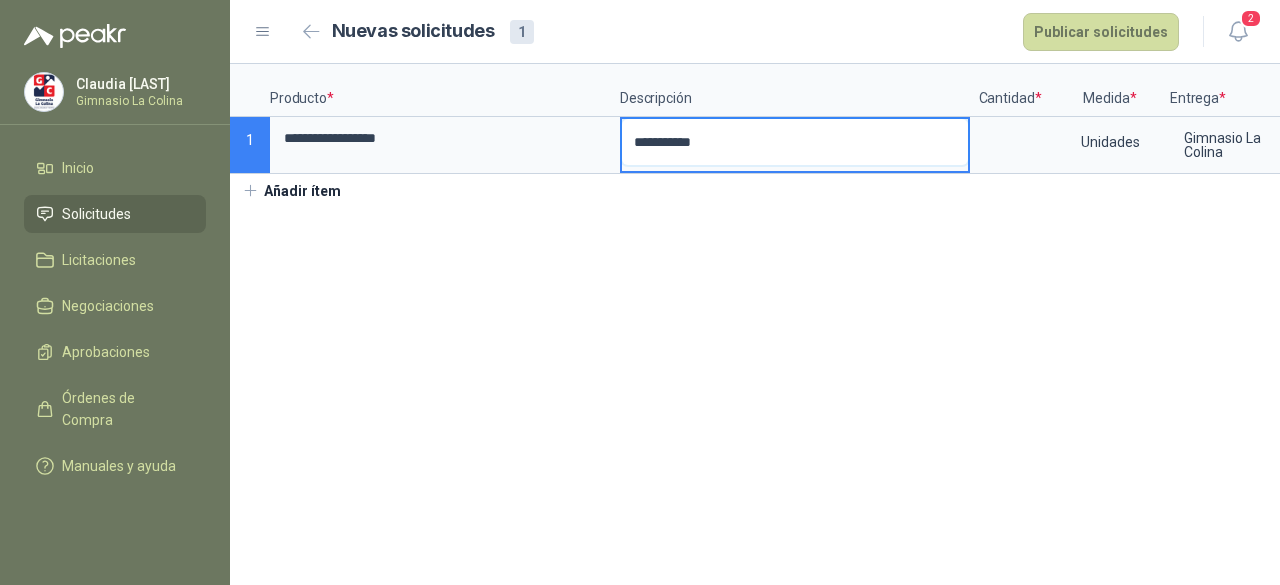 type 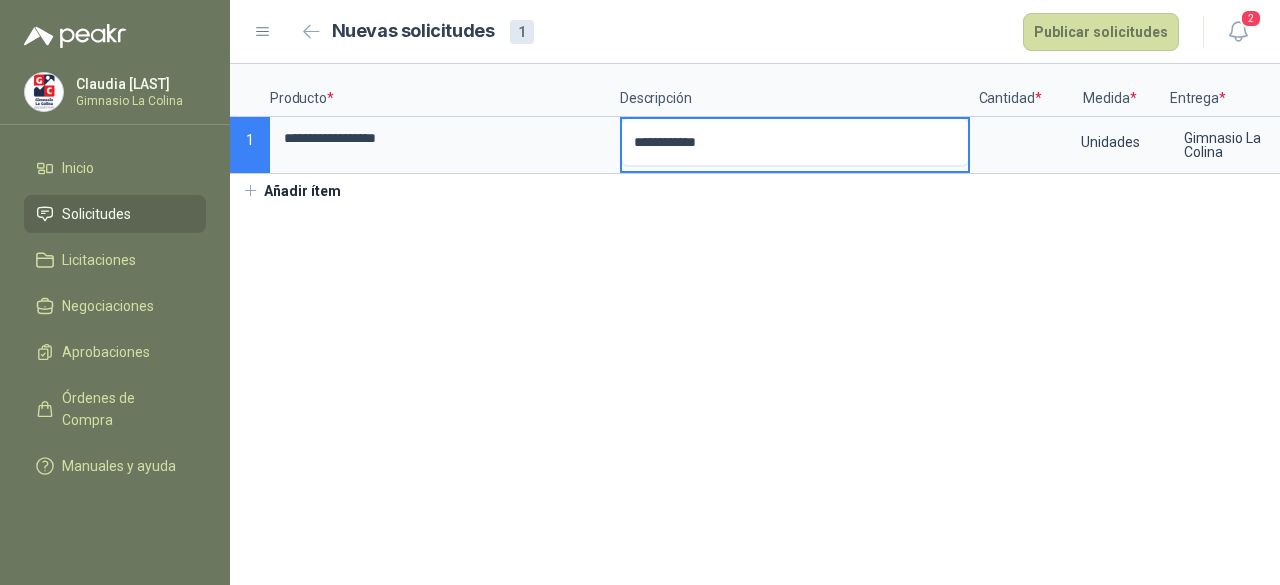 type 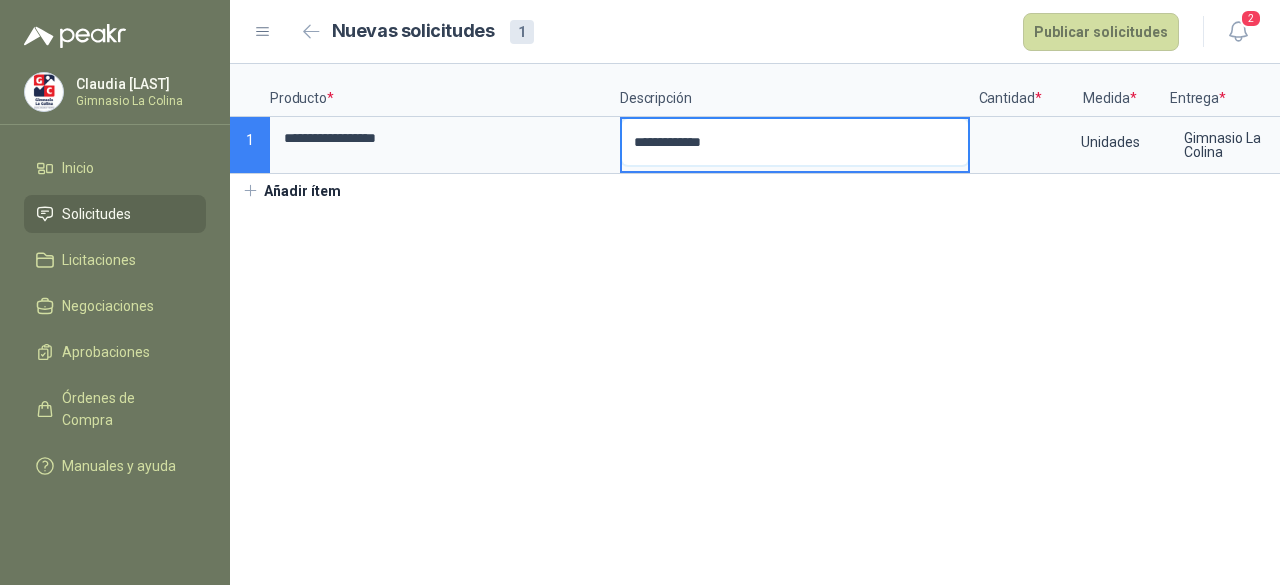 type 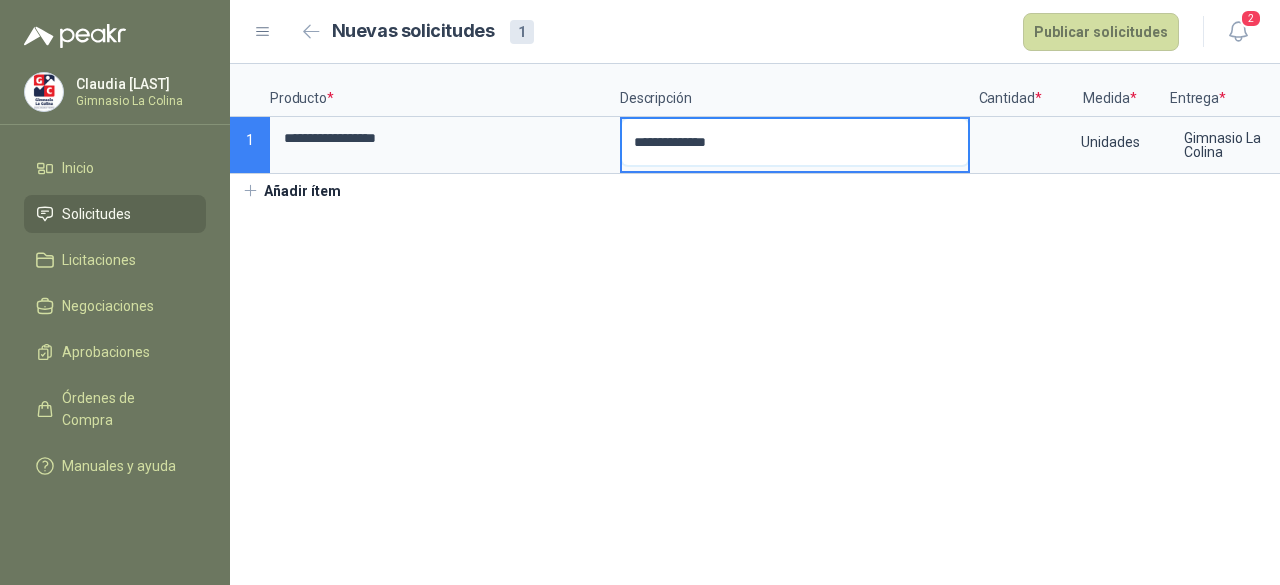 type 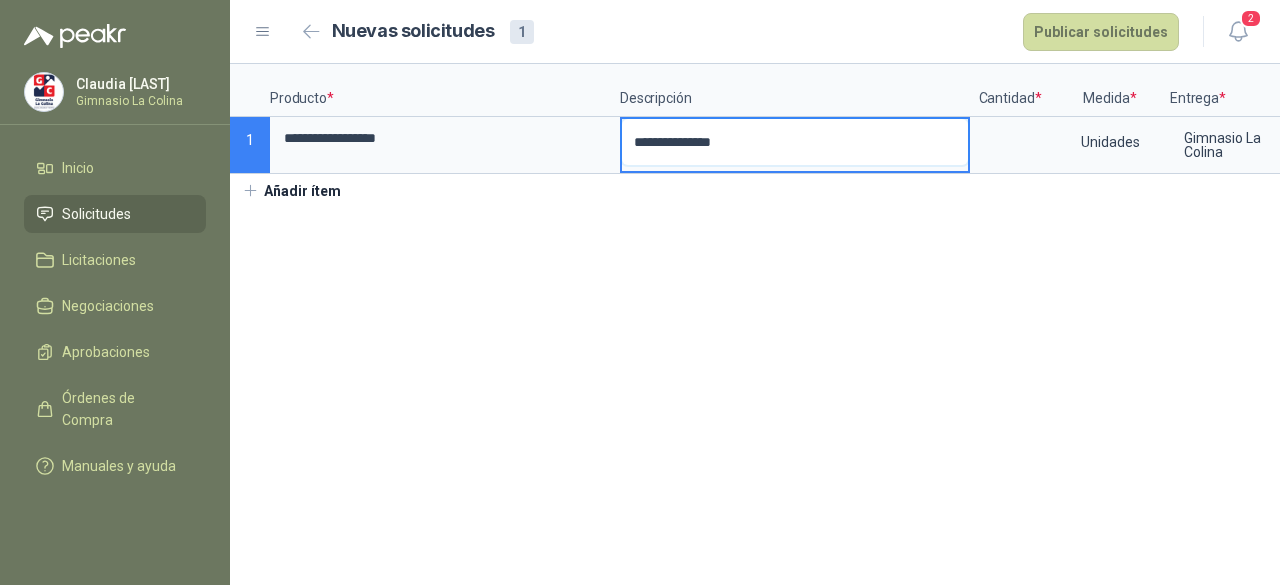 type 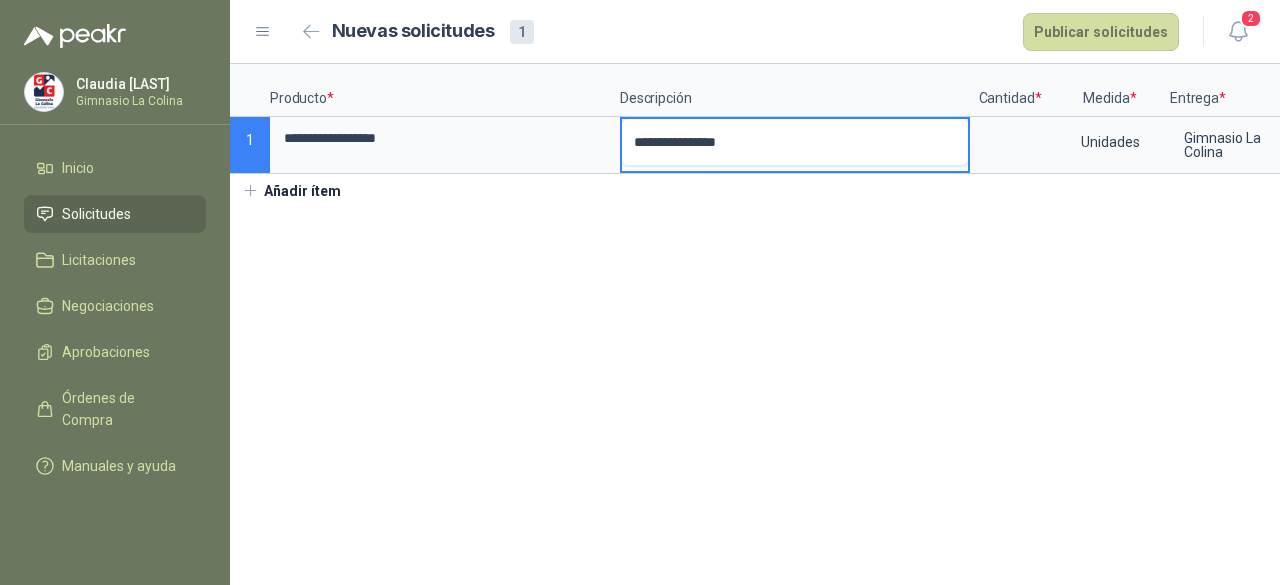 type 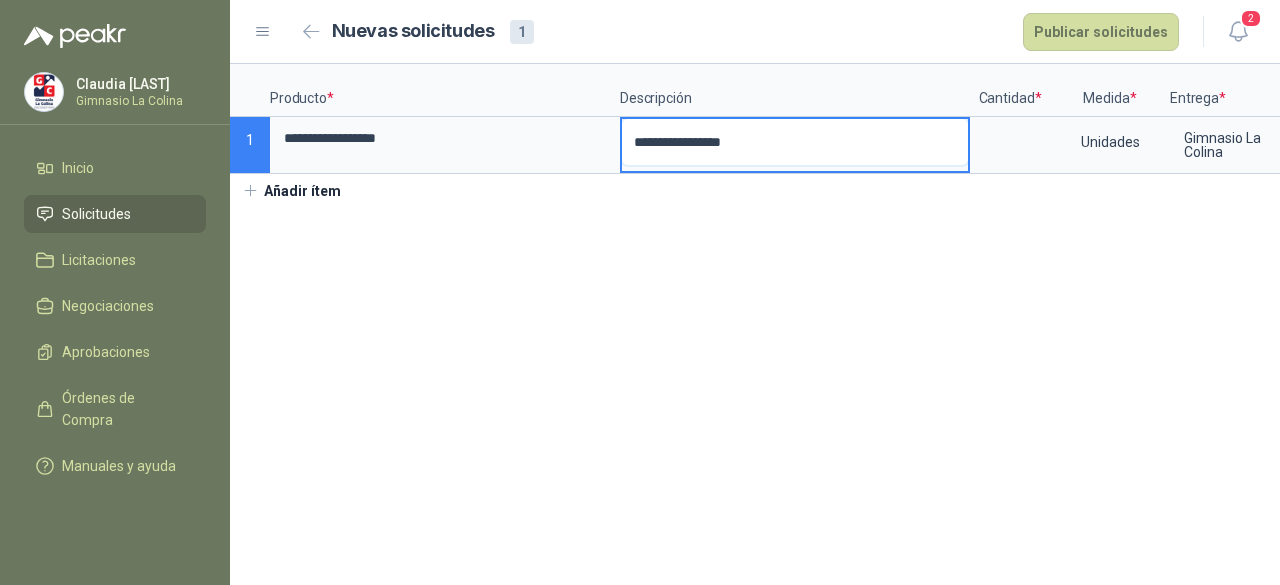type 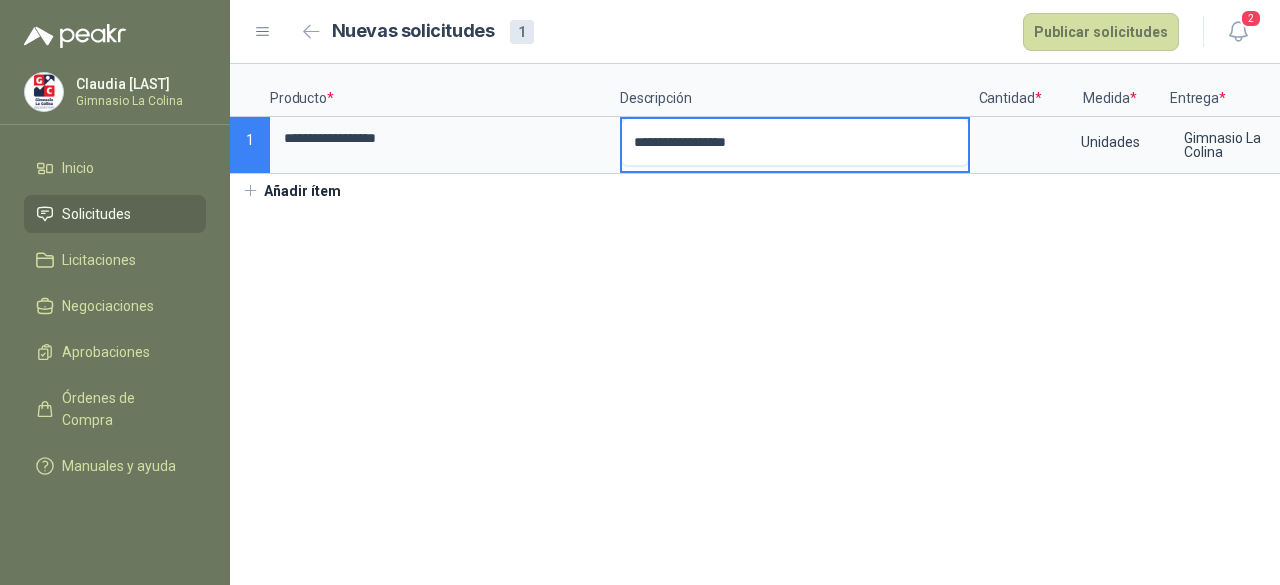 type 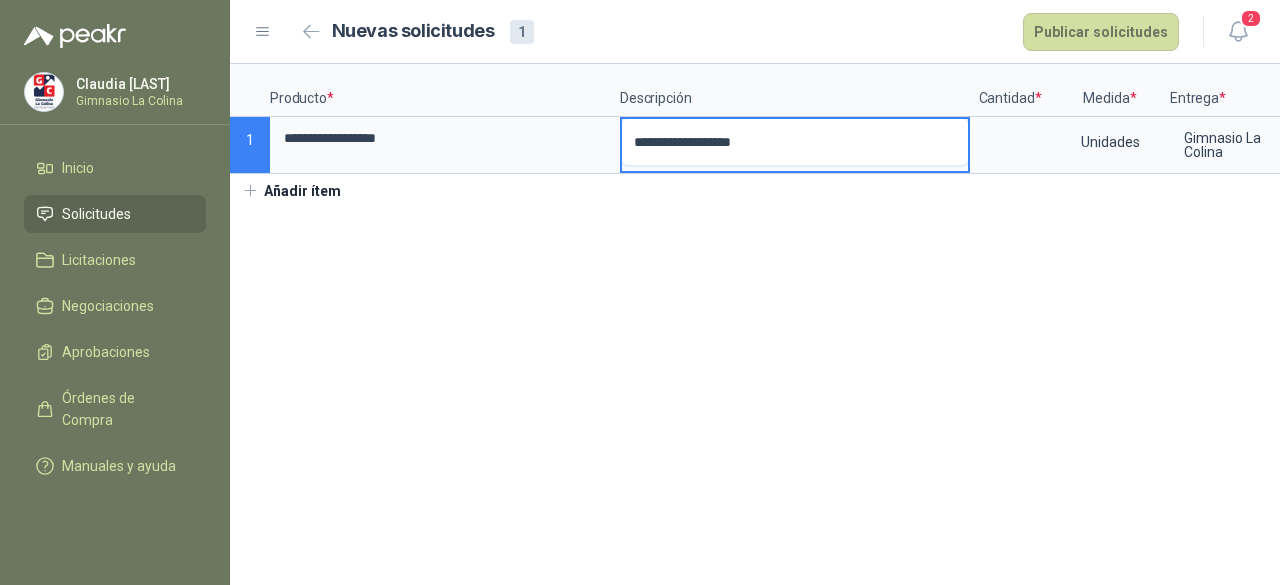 type 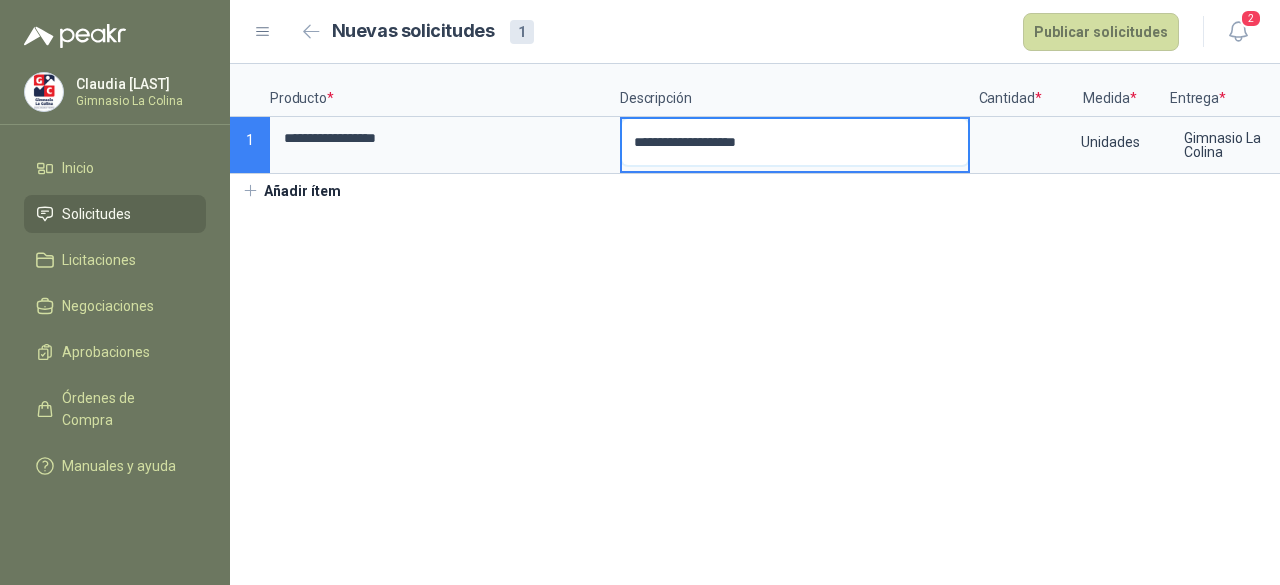 type 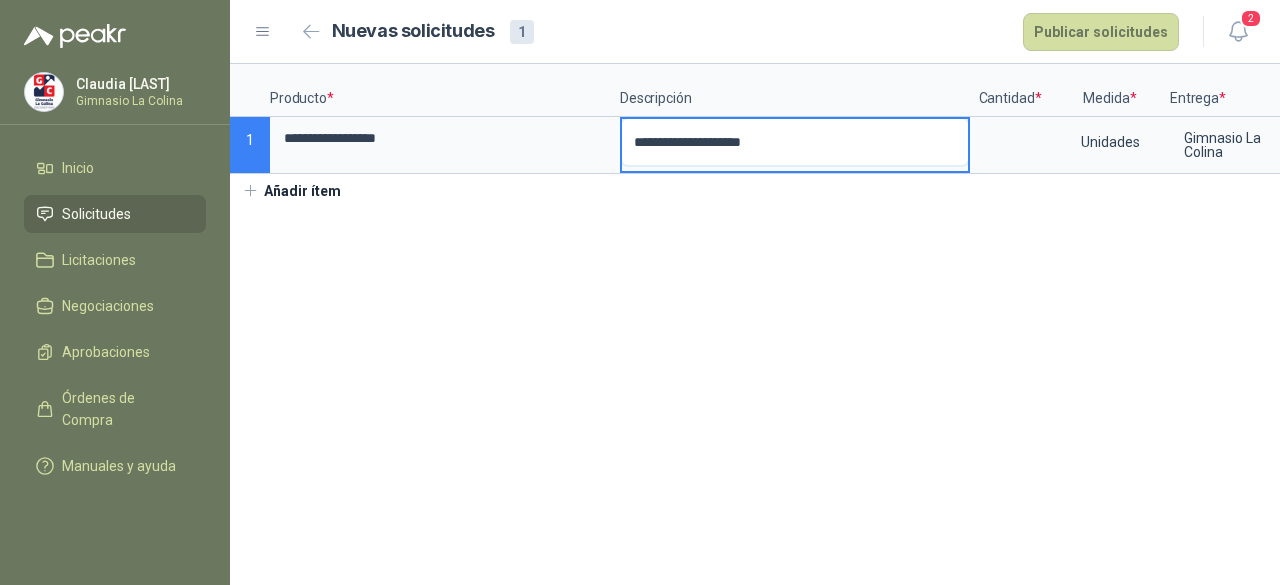type 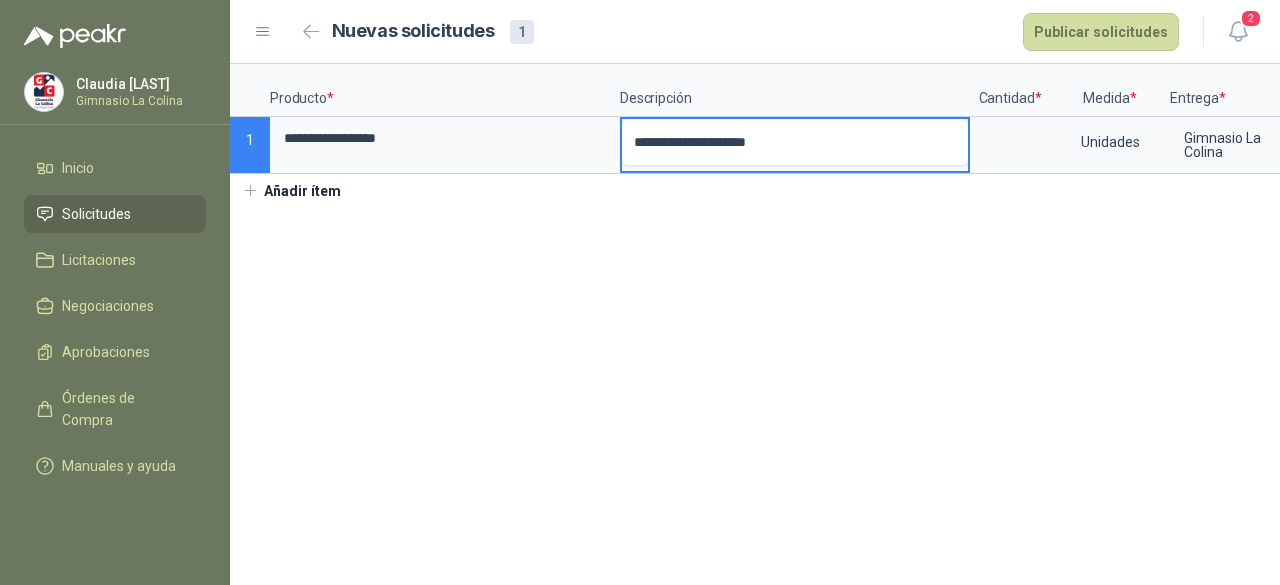 type 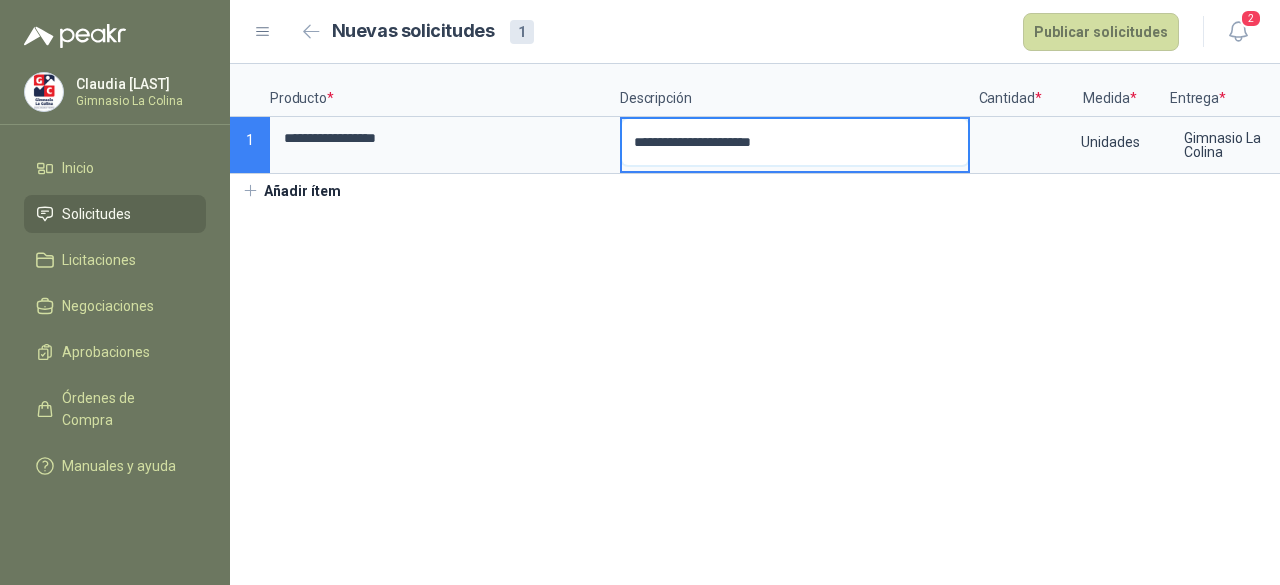 type 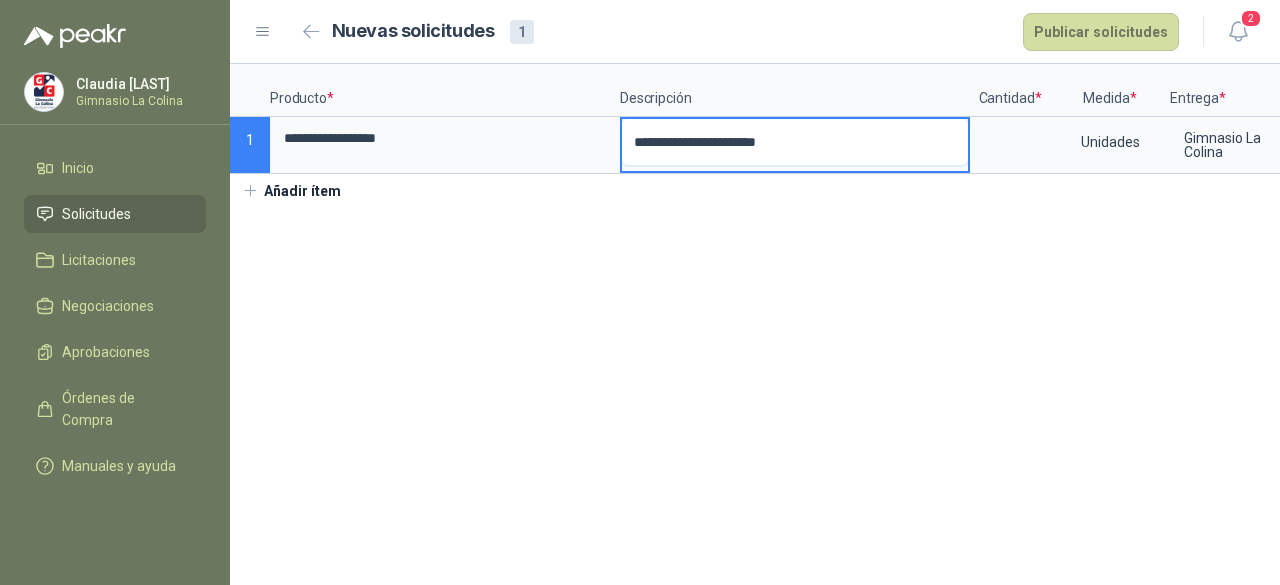 type 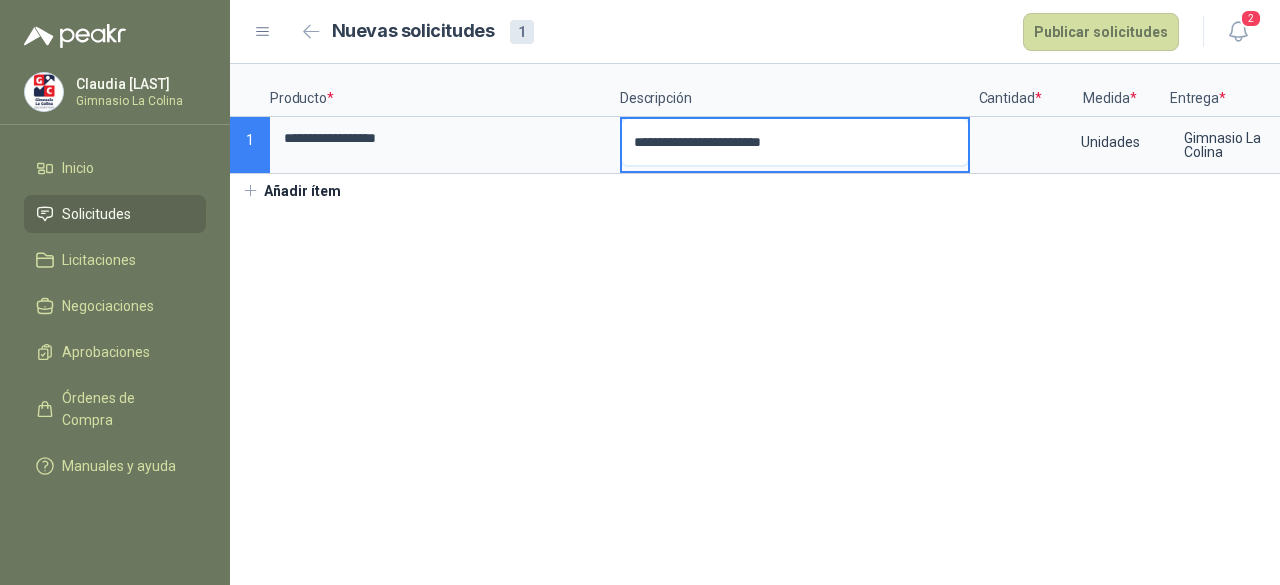 type 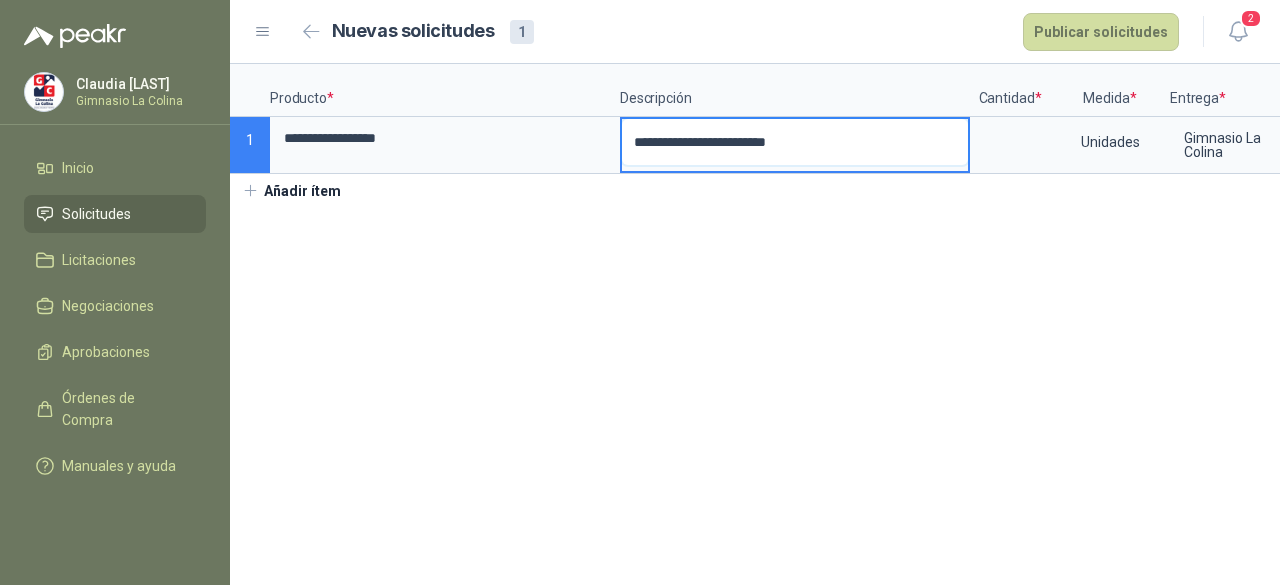 type 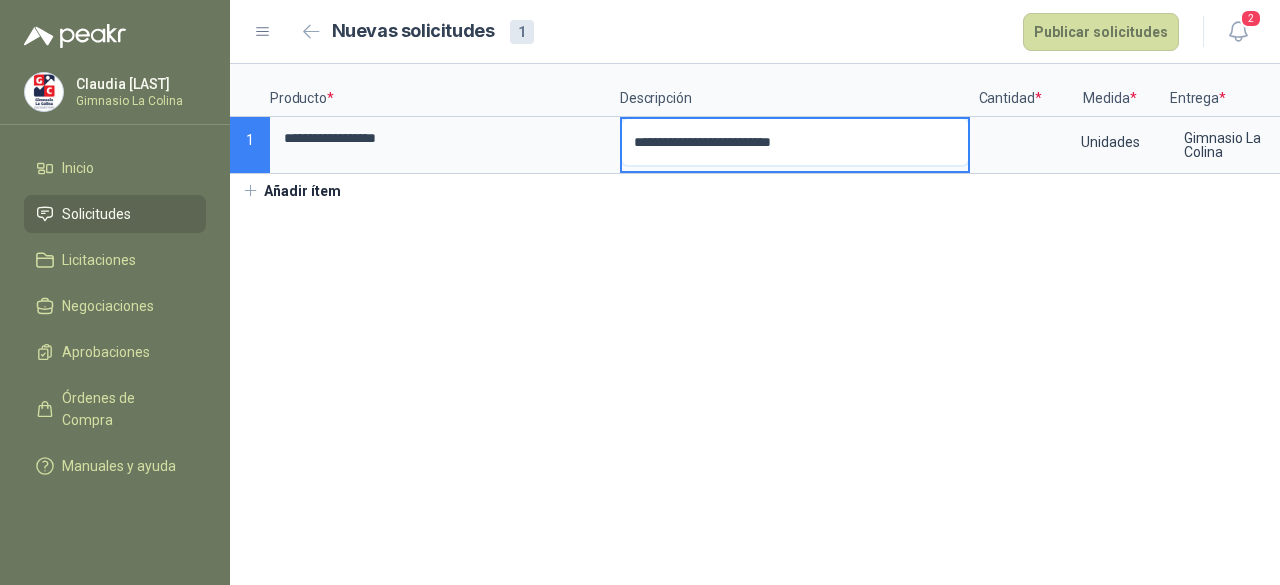 type 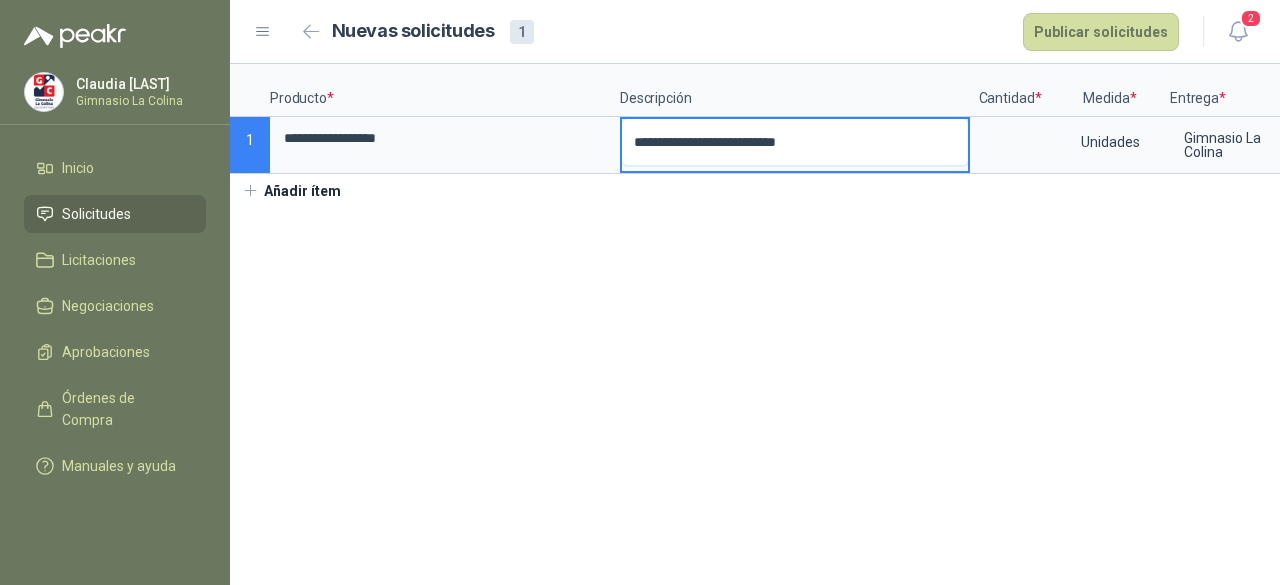type 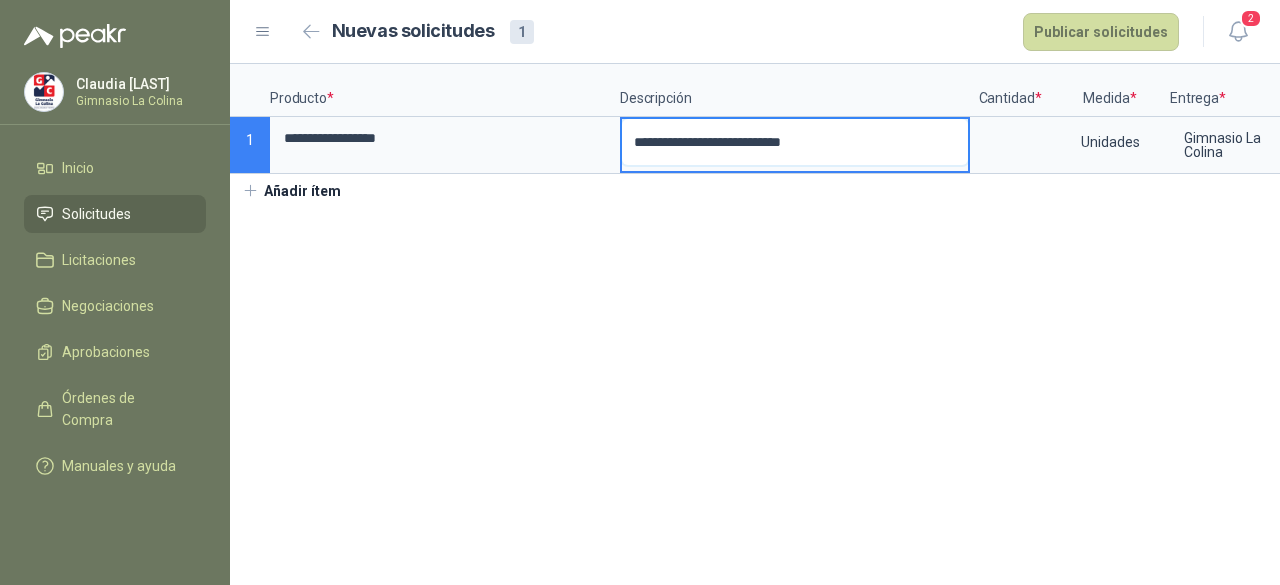 type 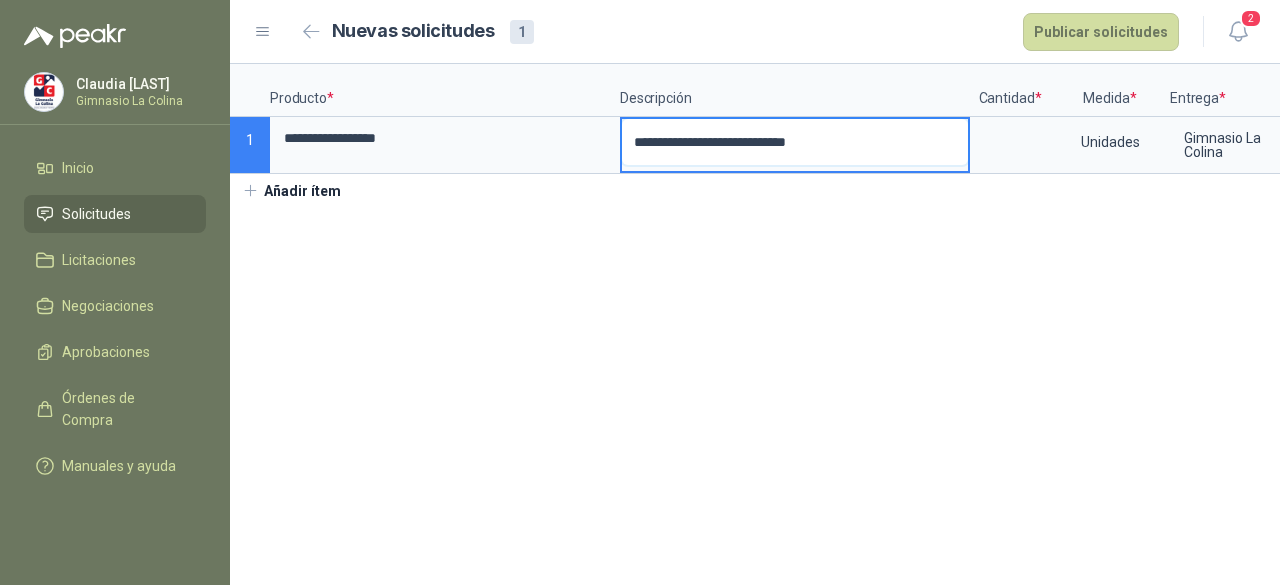 type 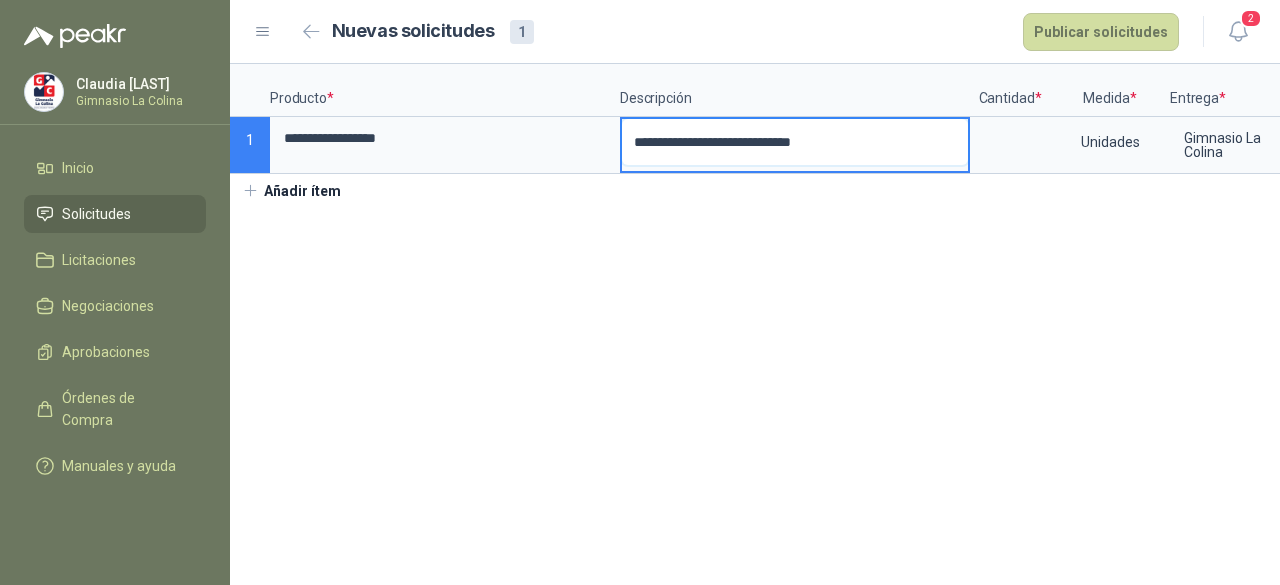 type 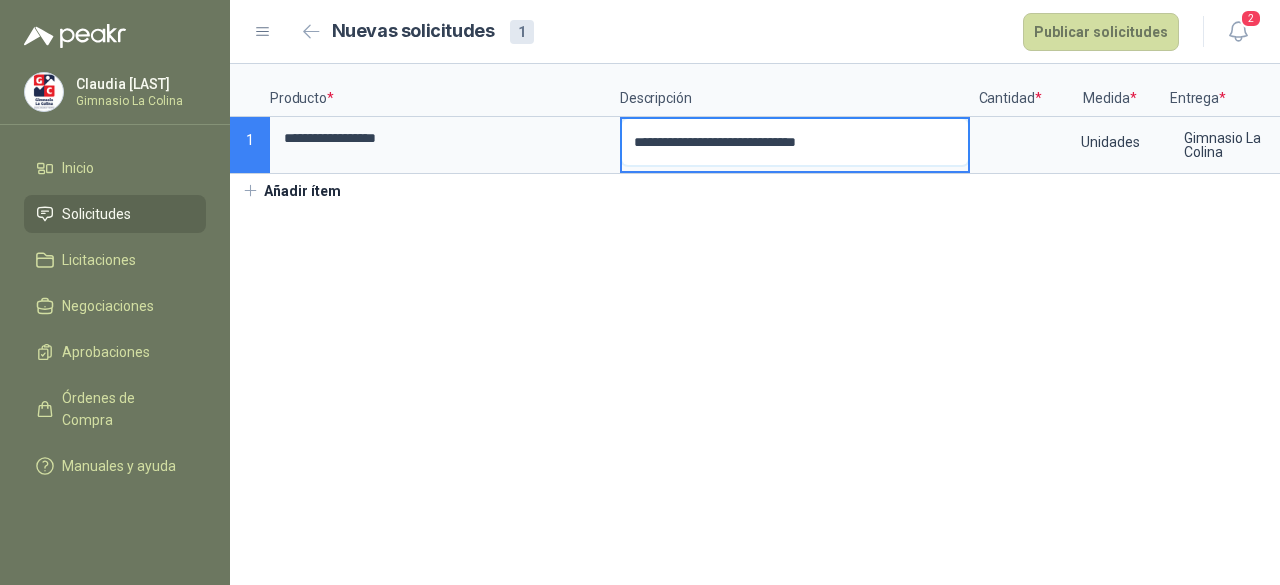 type 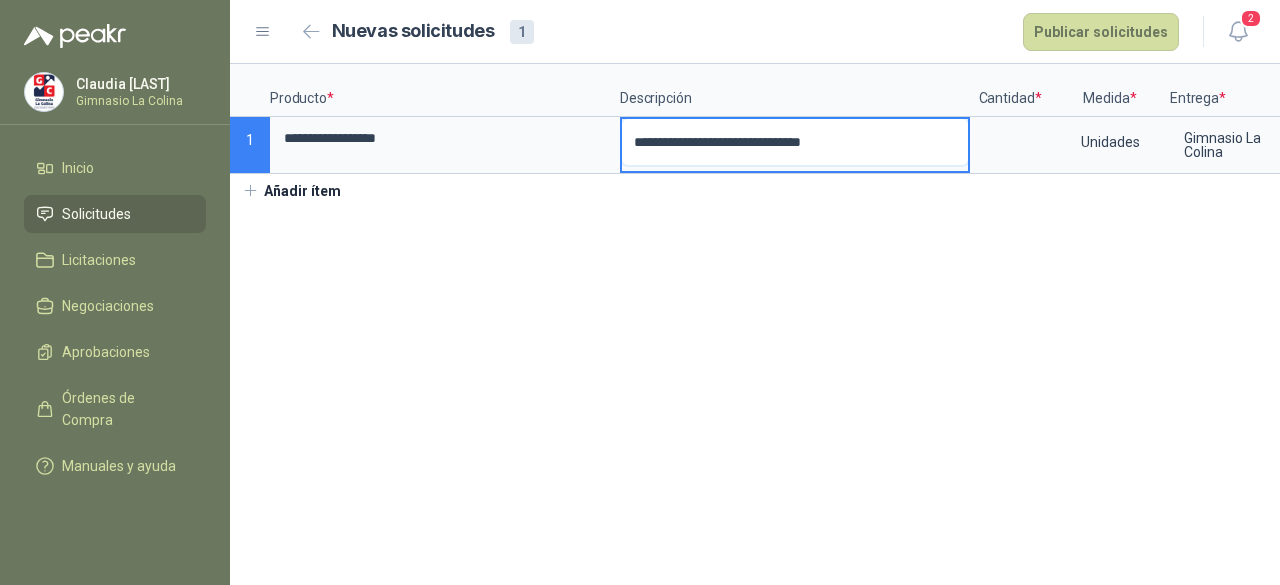 type 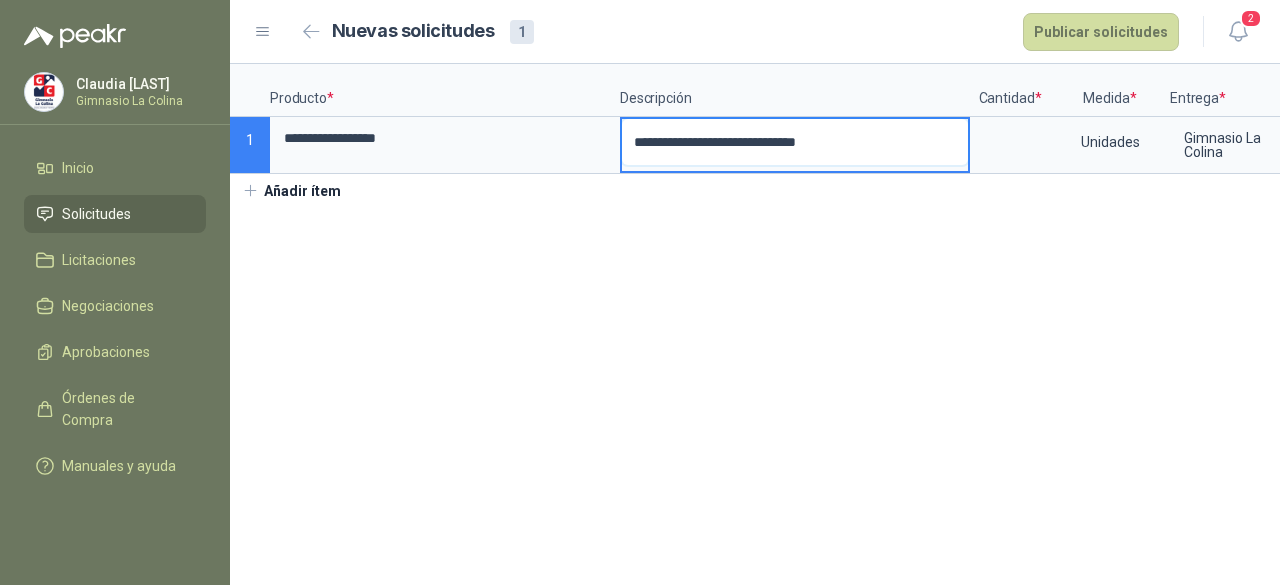 type 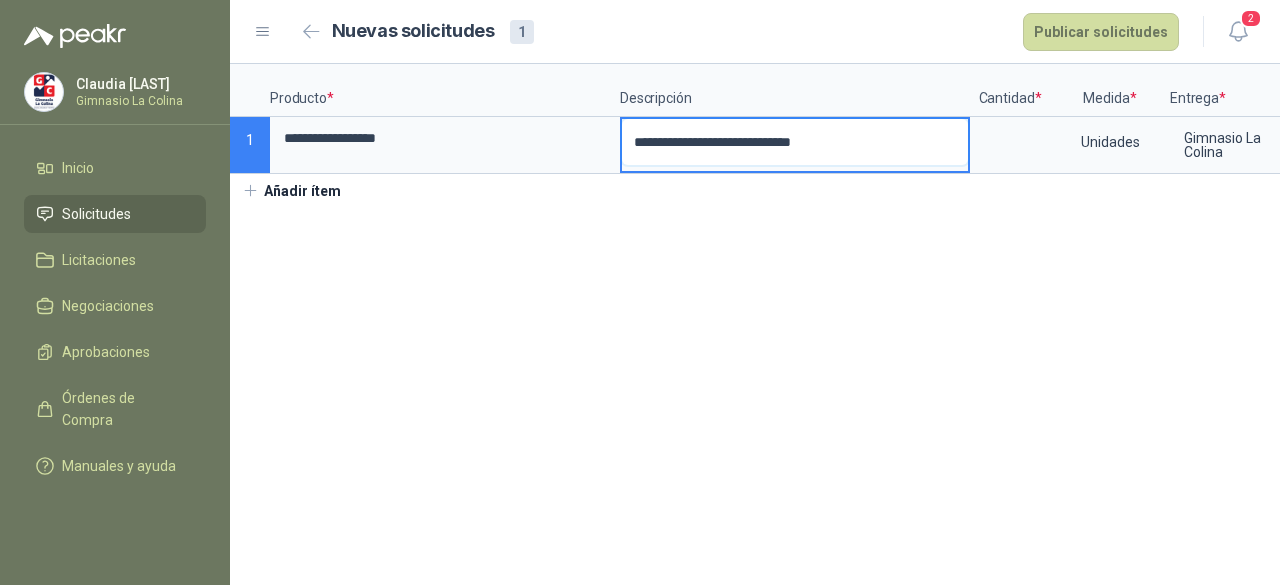 type 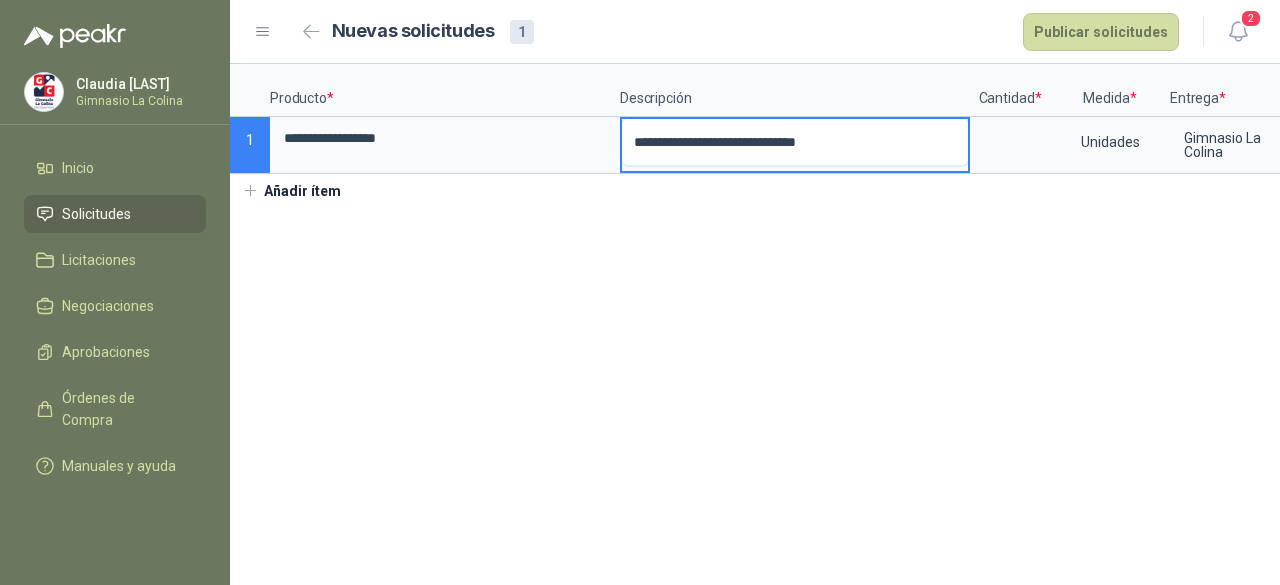 type 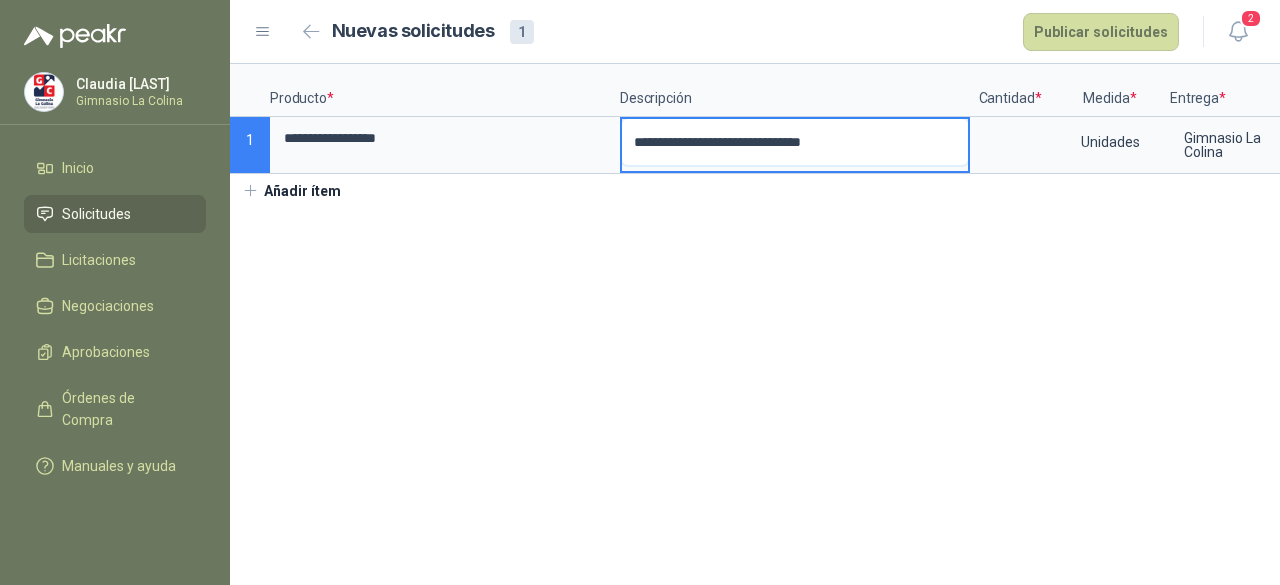 type 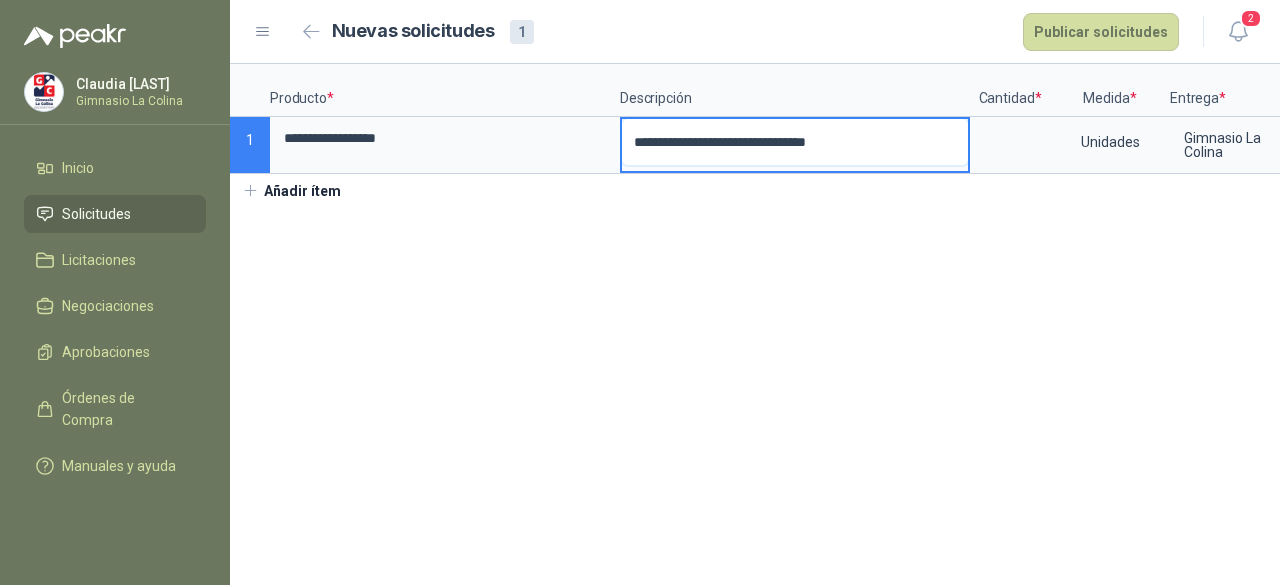 type 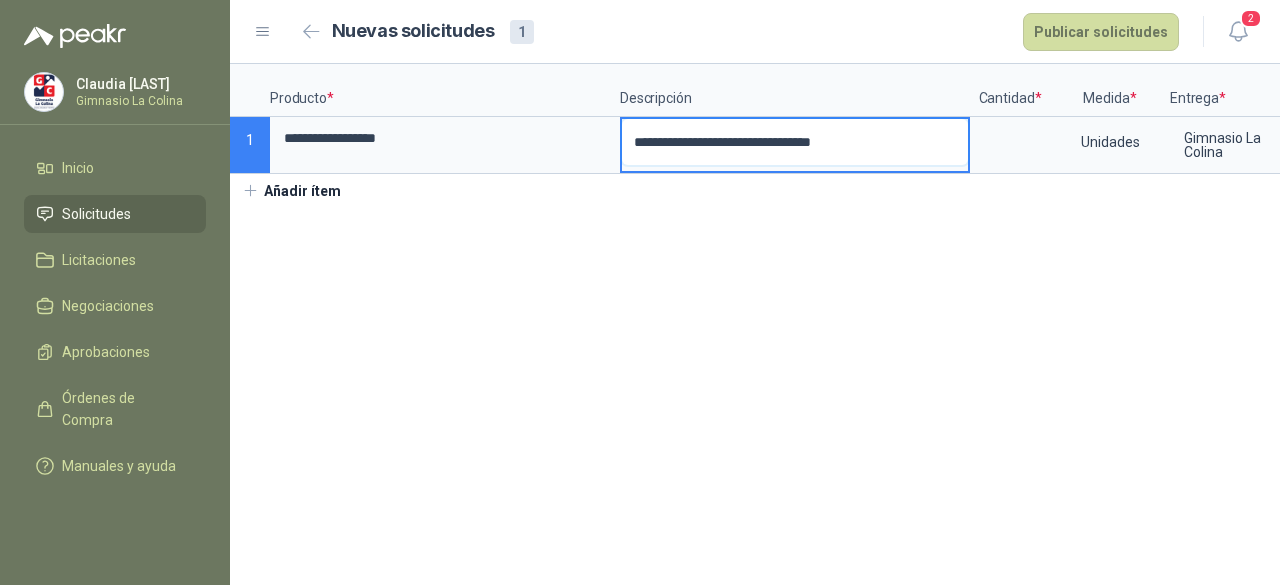 type 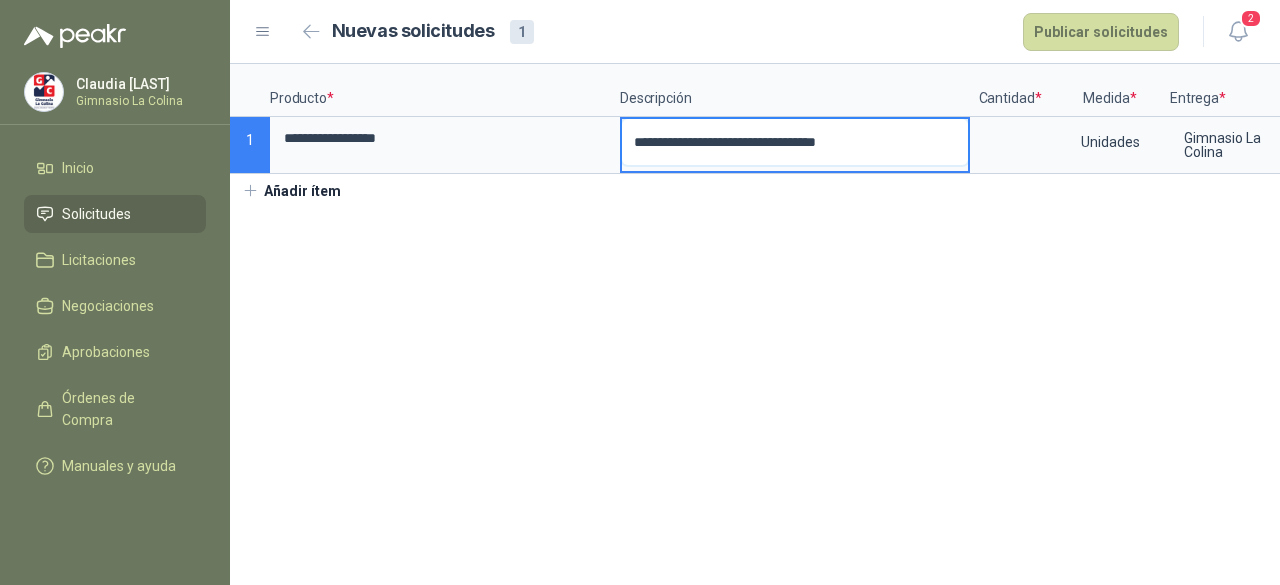 type 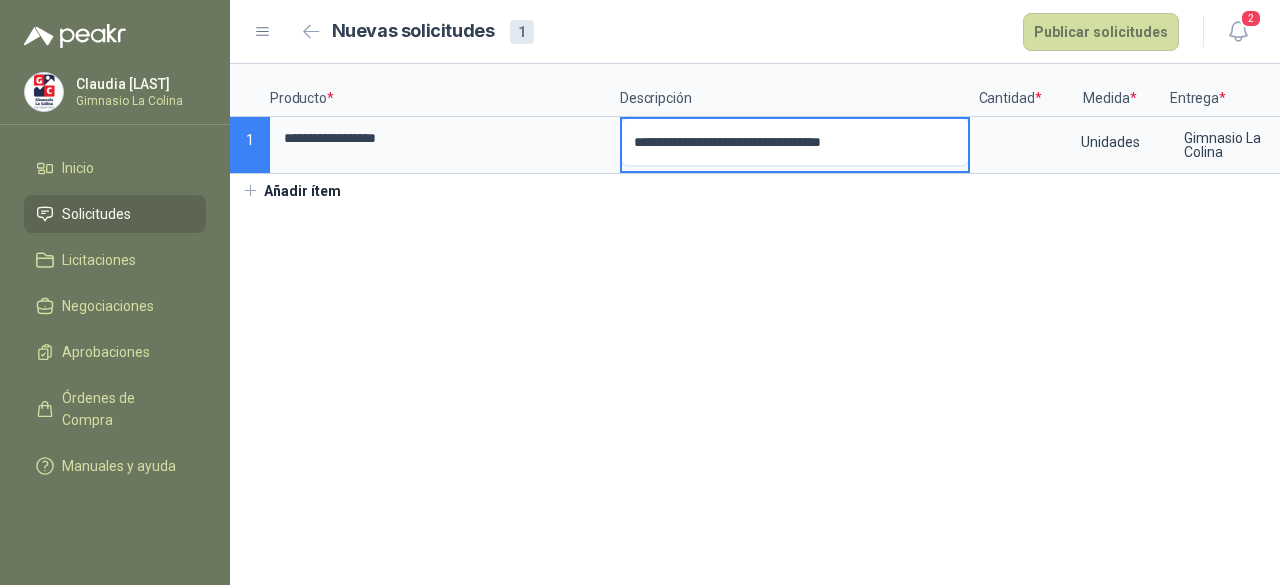 type 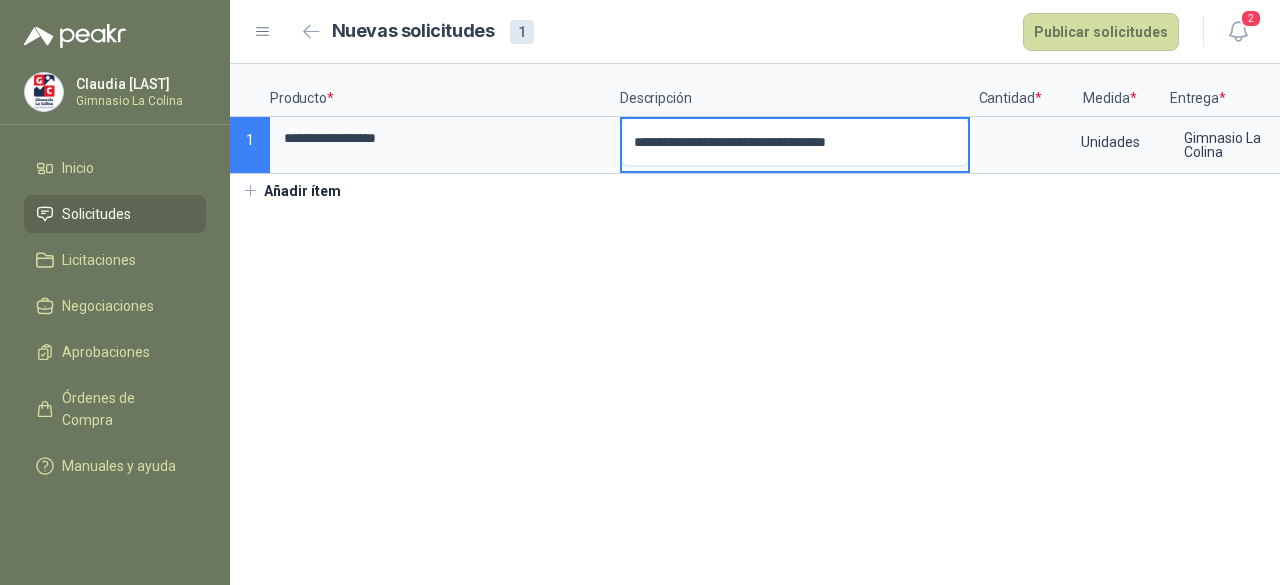 type 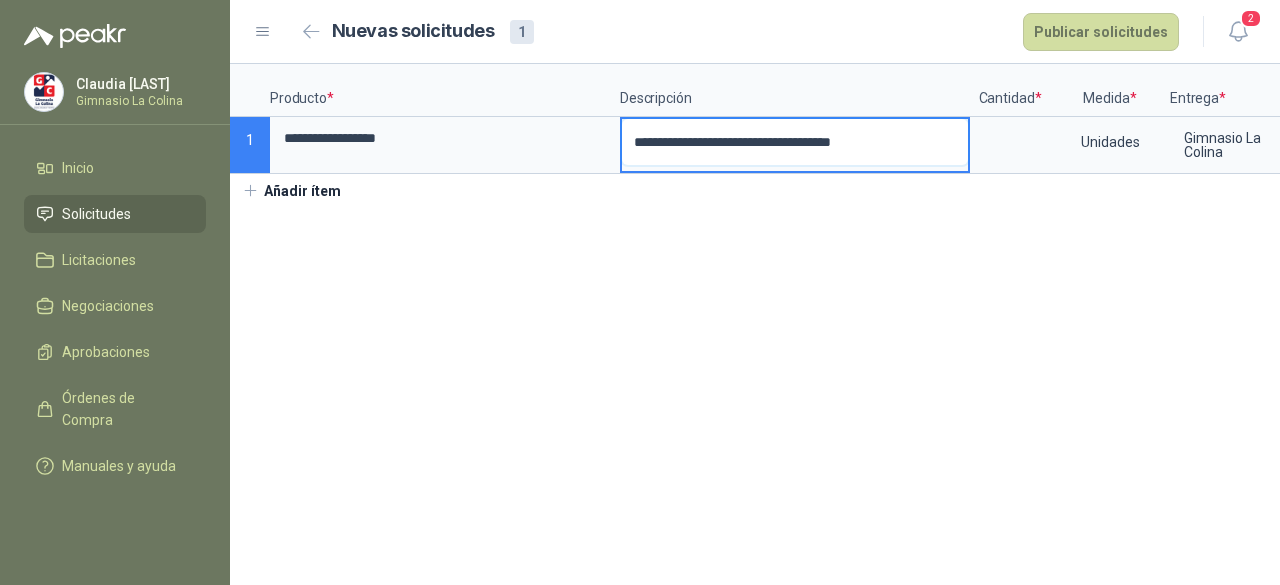 type 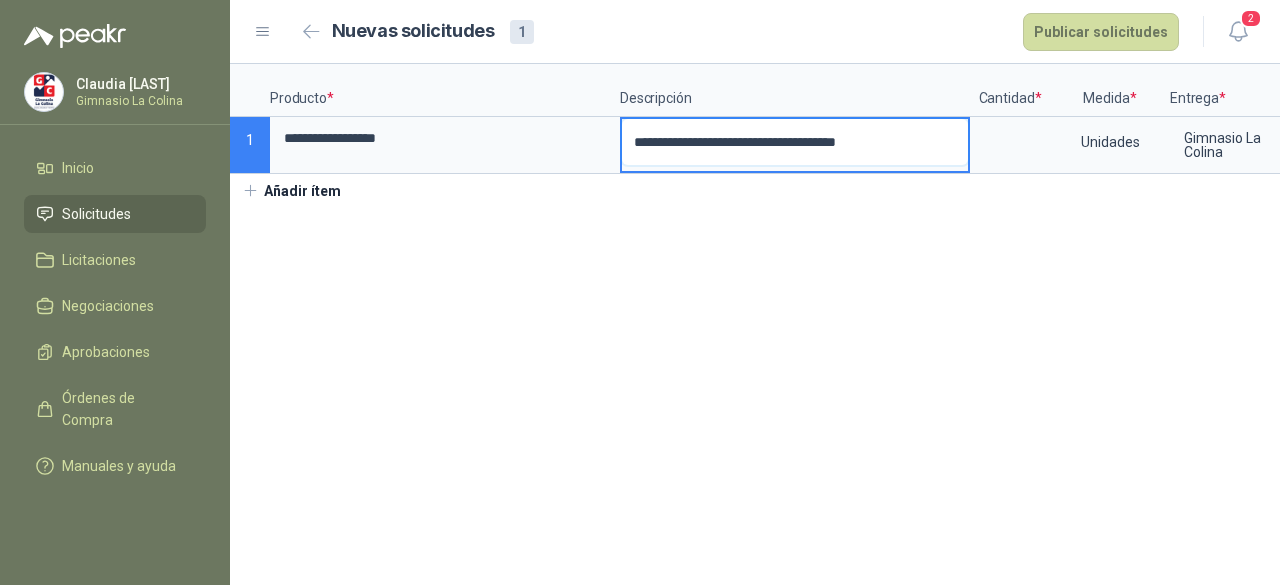 type 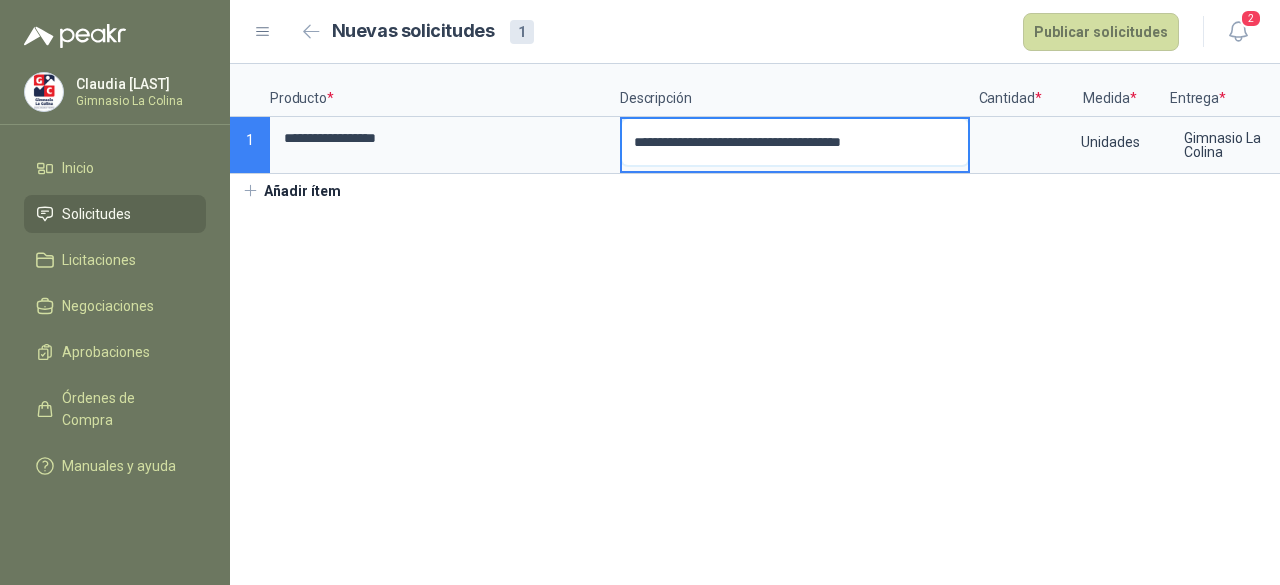 type 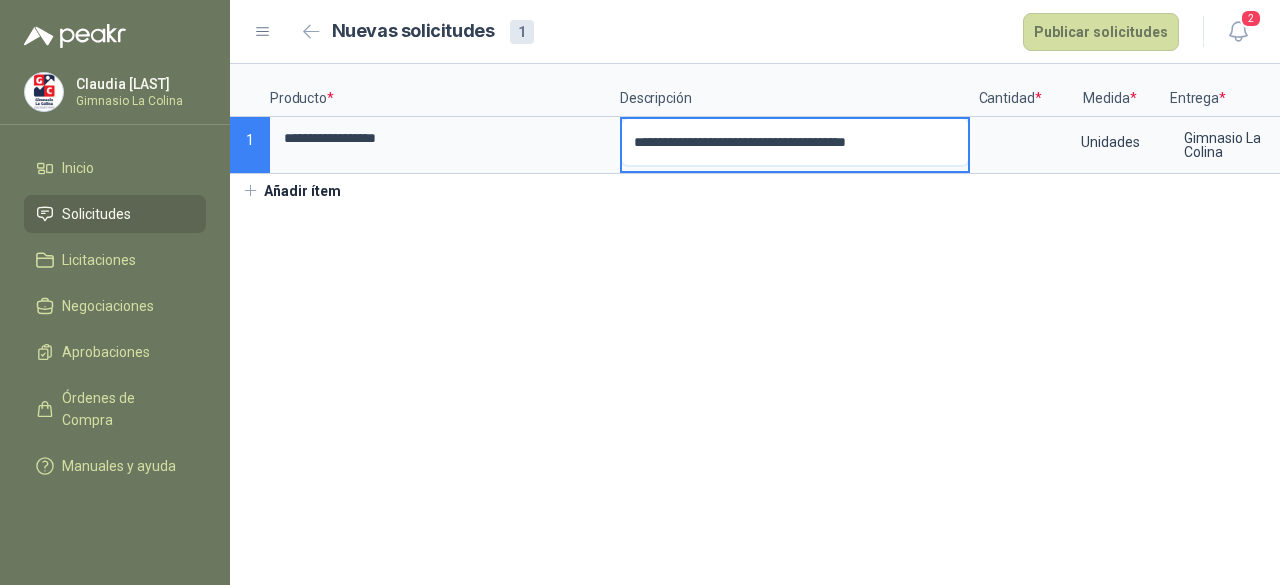 type 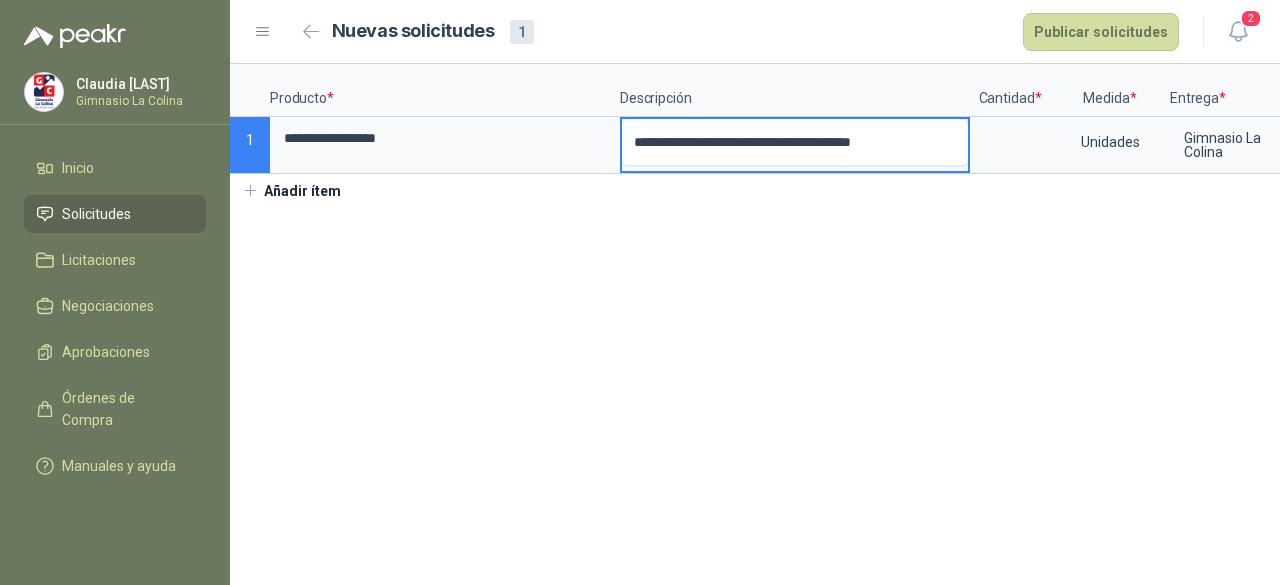 type 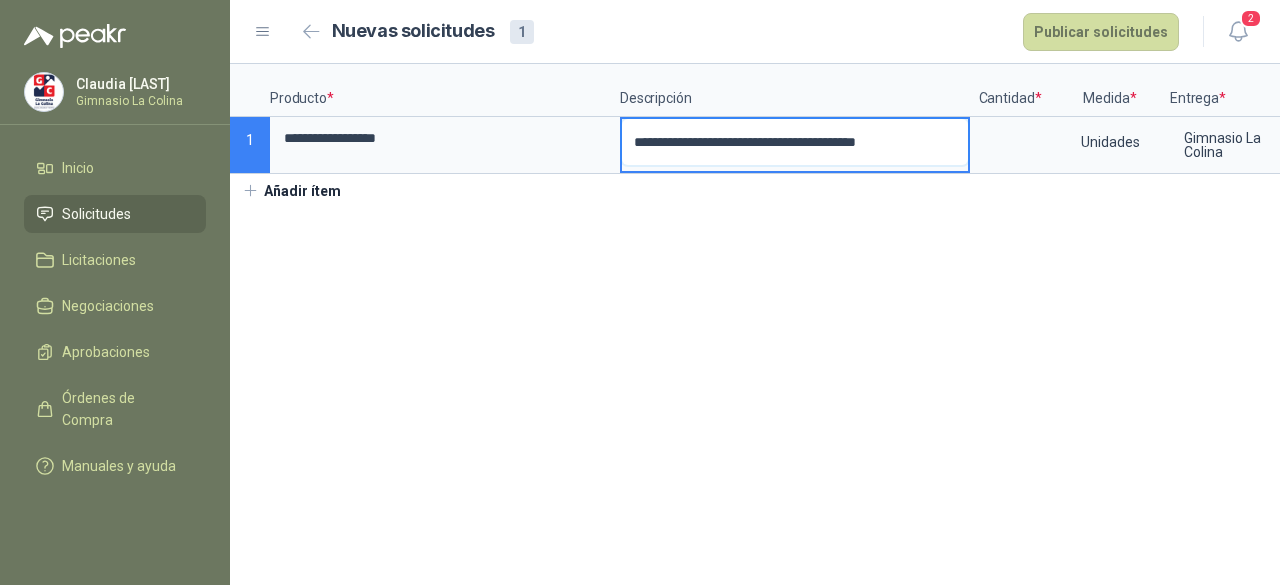 type 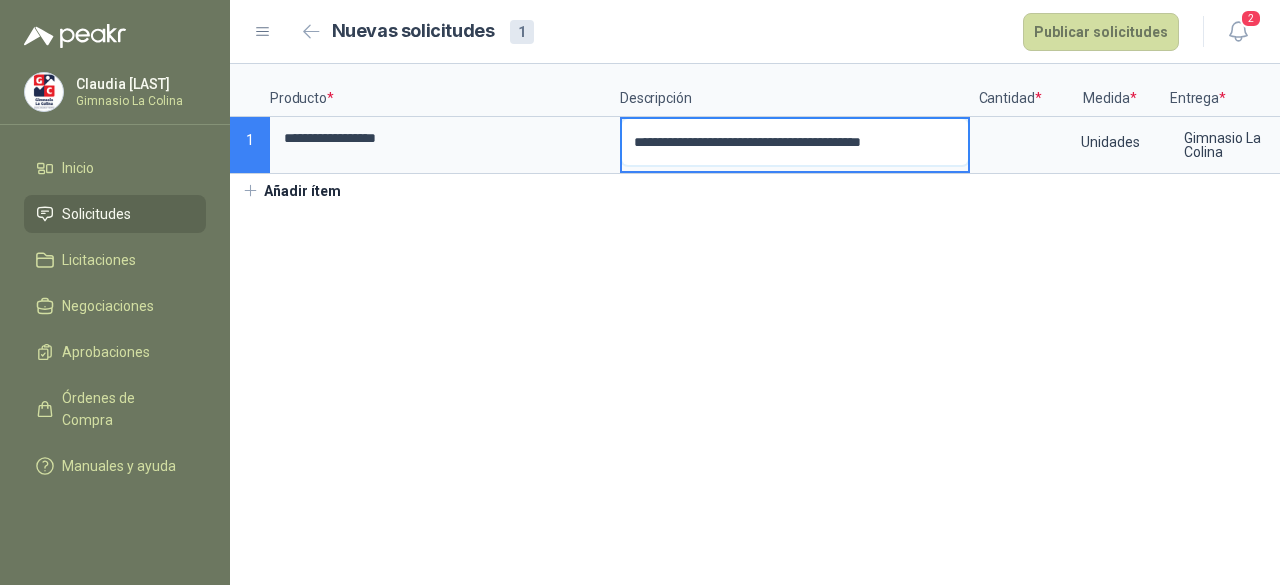 type 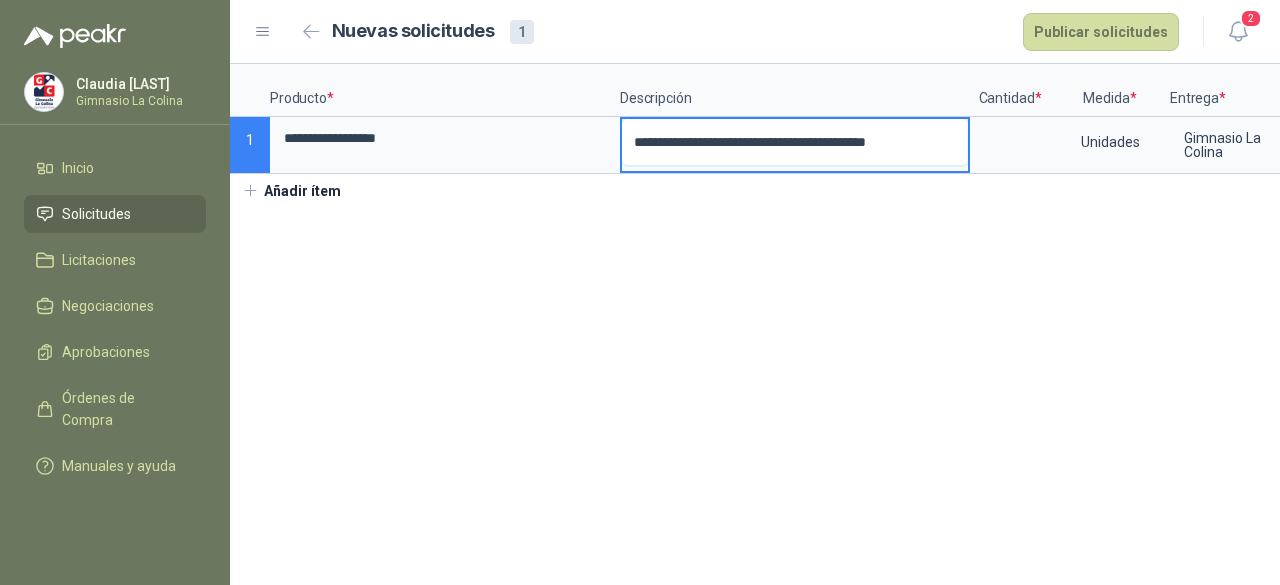 type 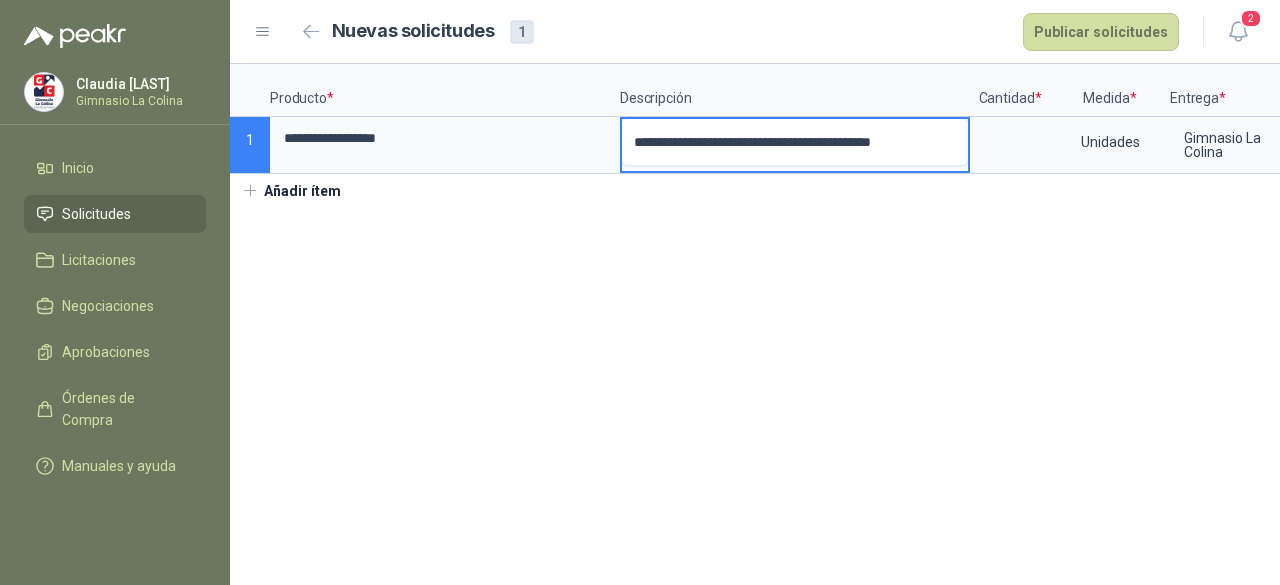 type 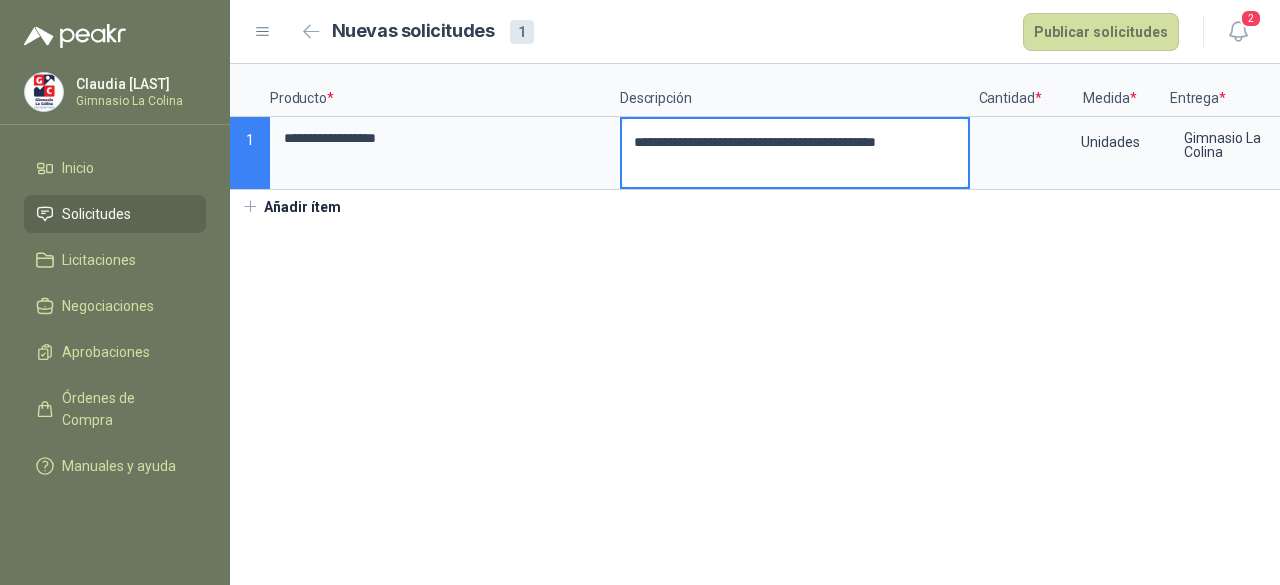 type 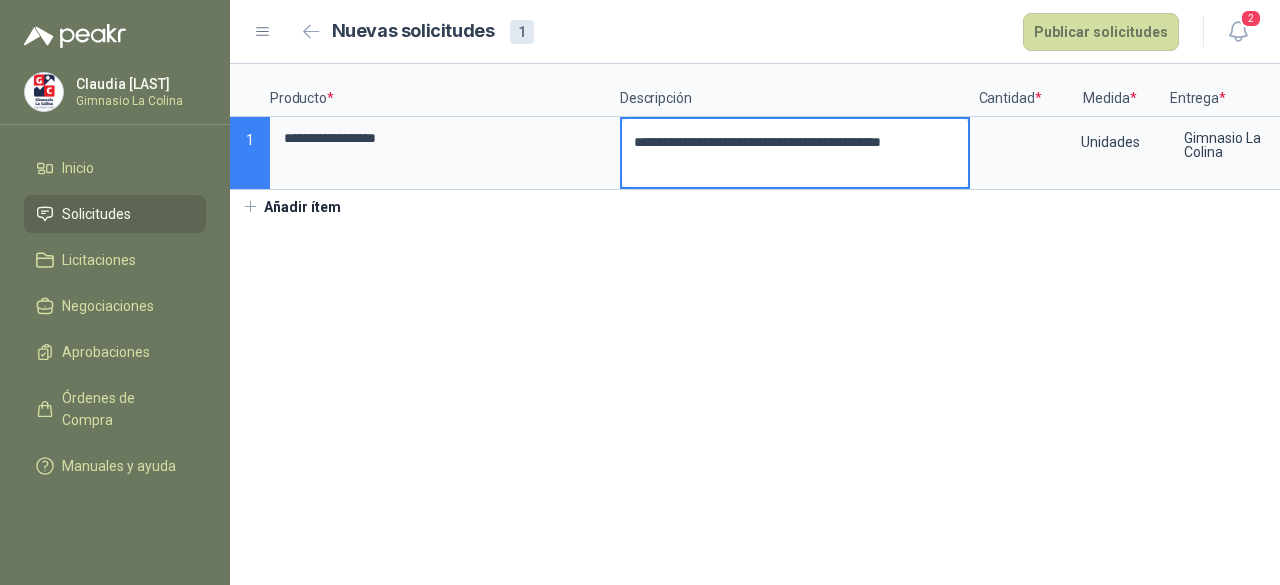 type 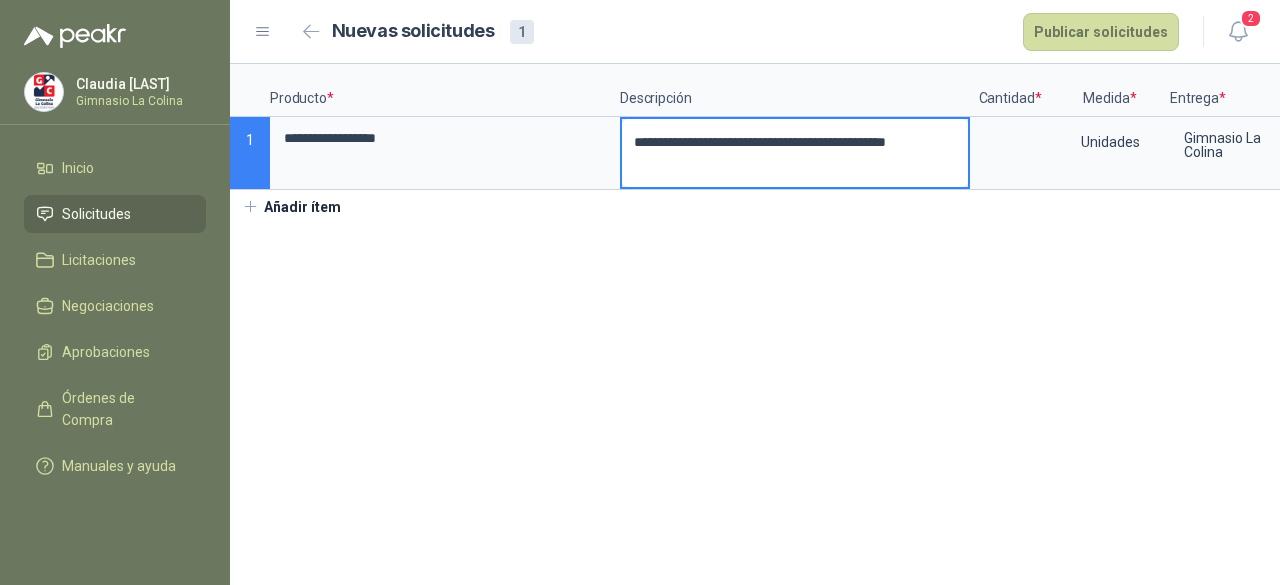 type 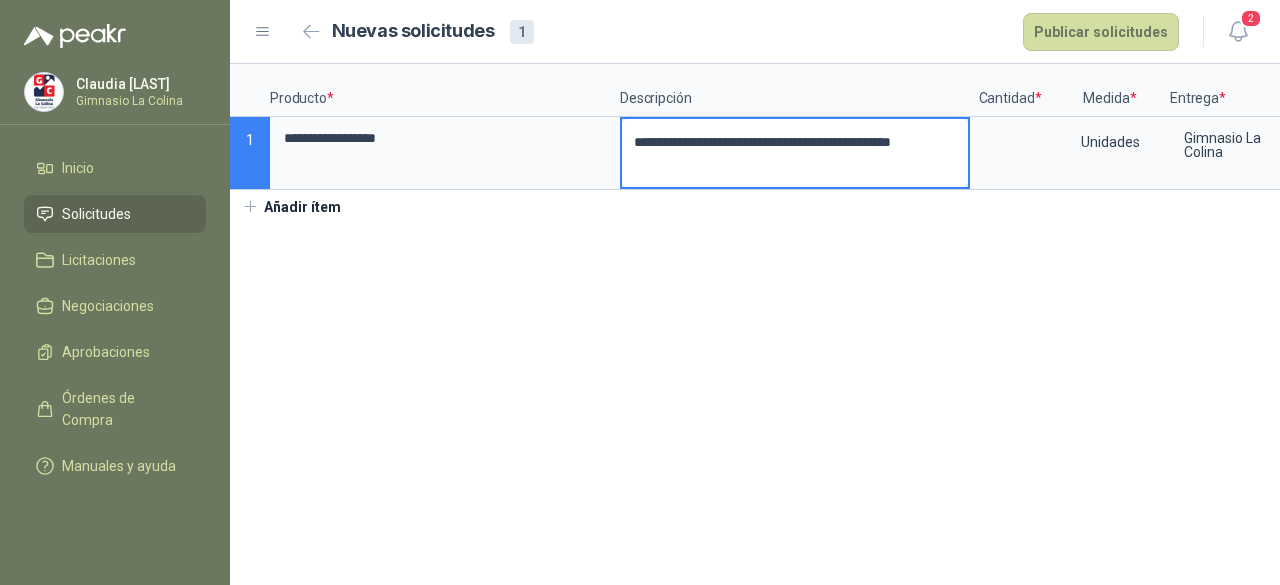 type 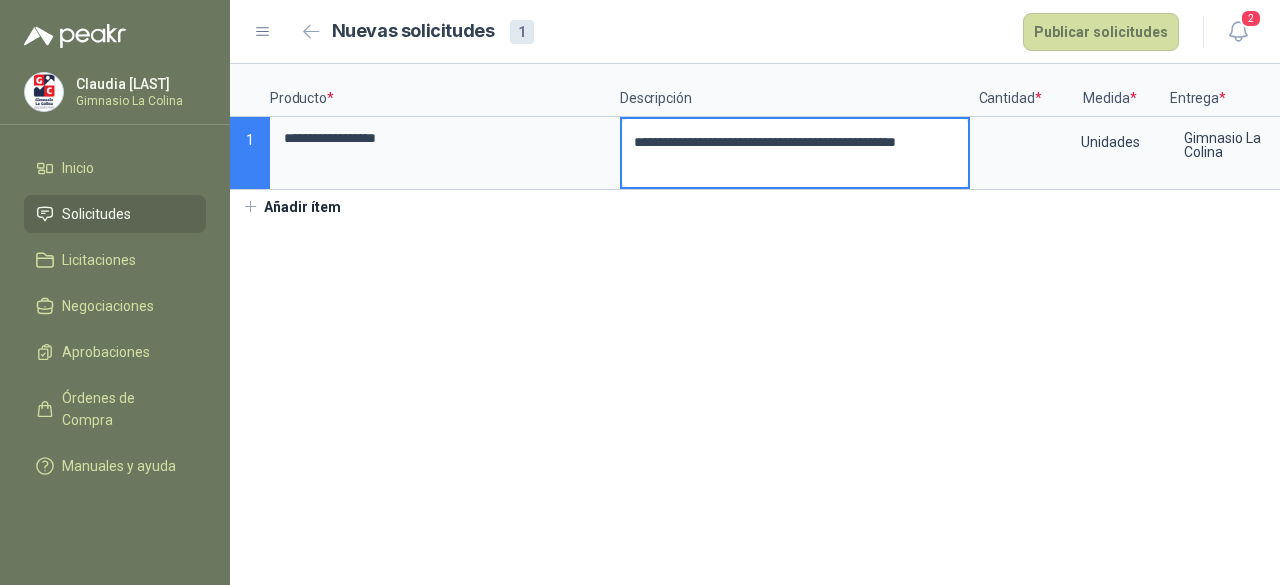 type 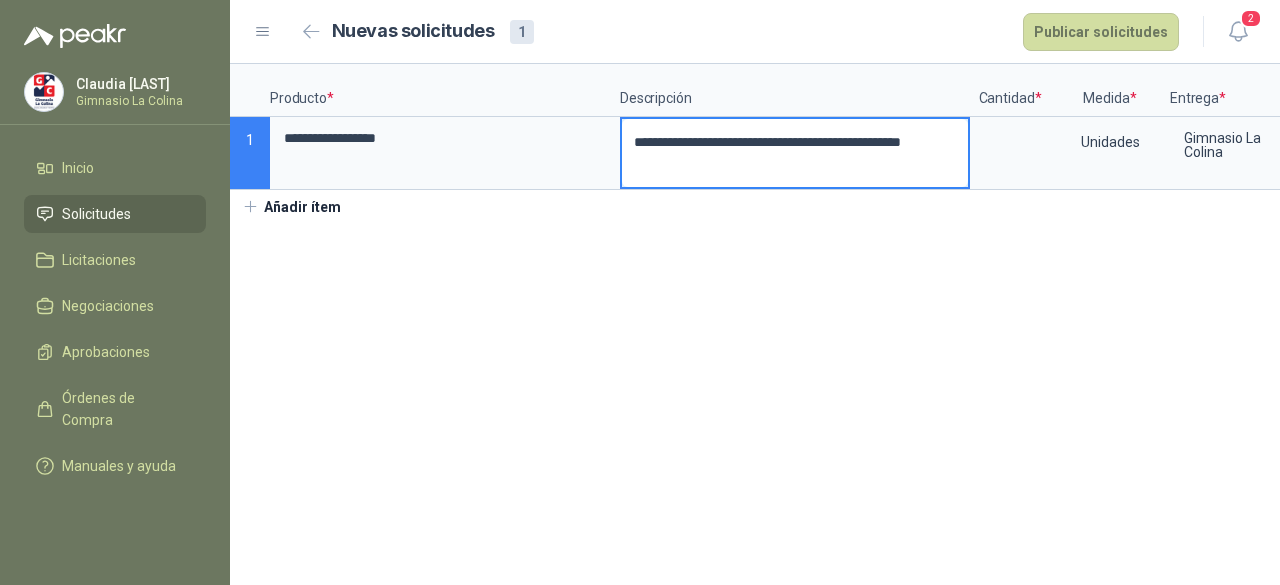 type 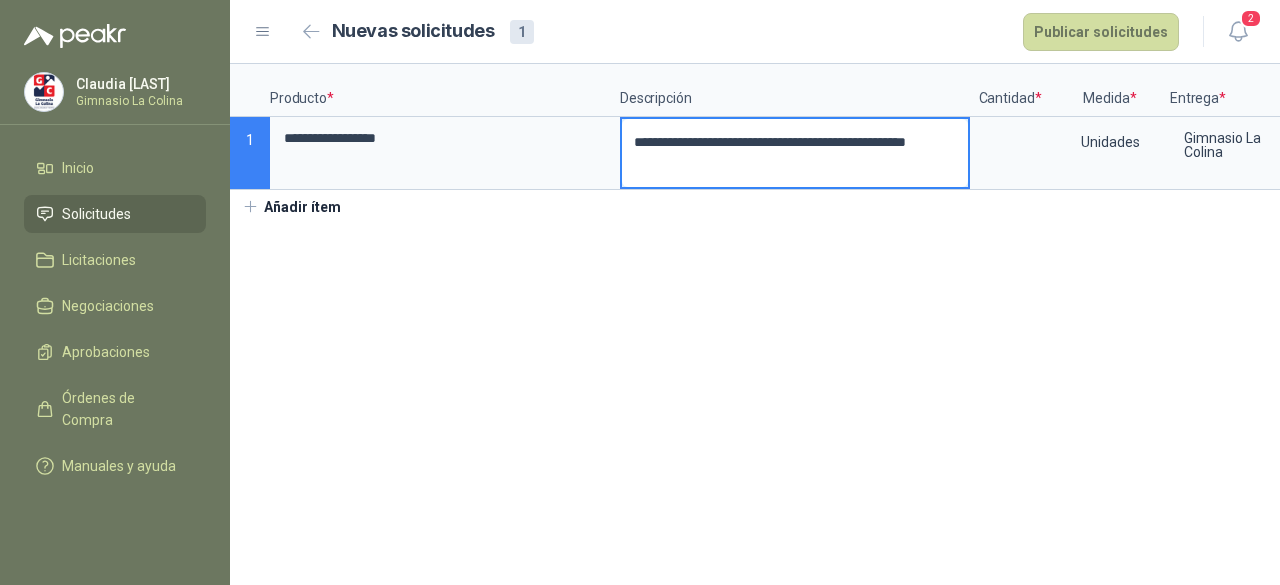 type 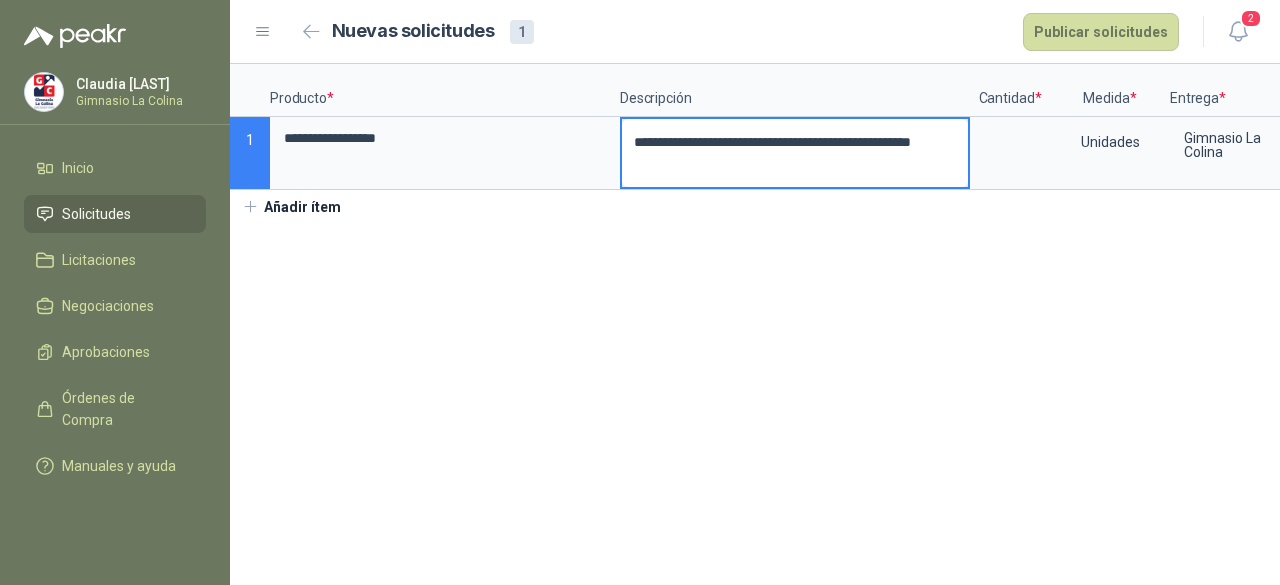 type 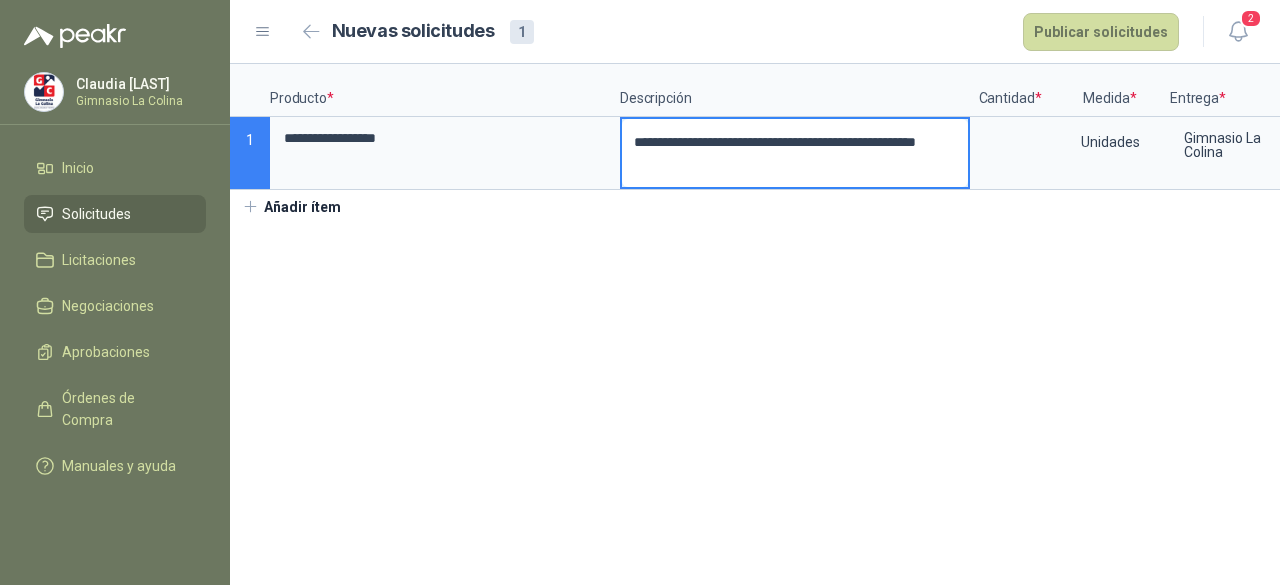 type on "**********" 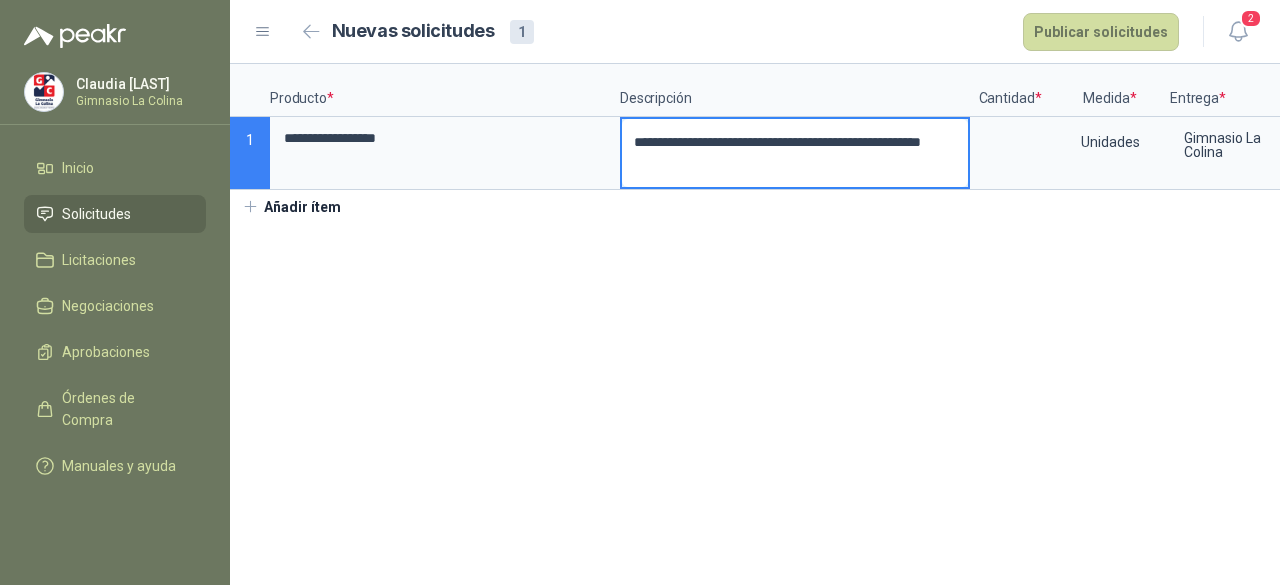 type 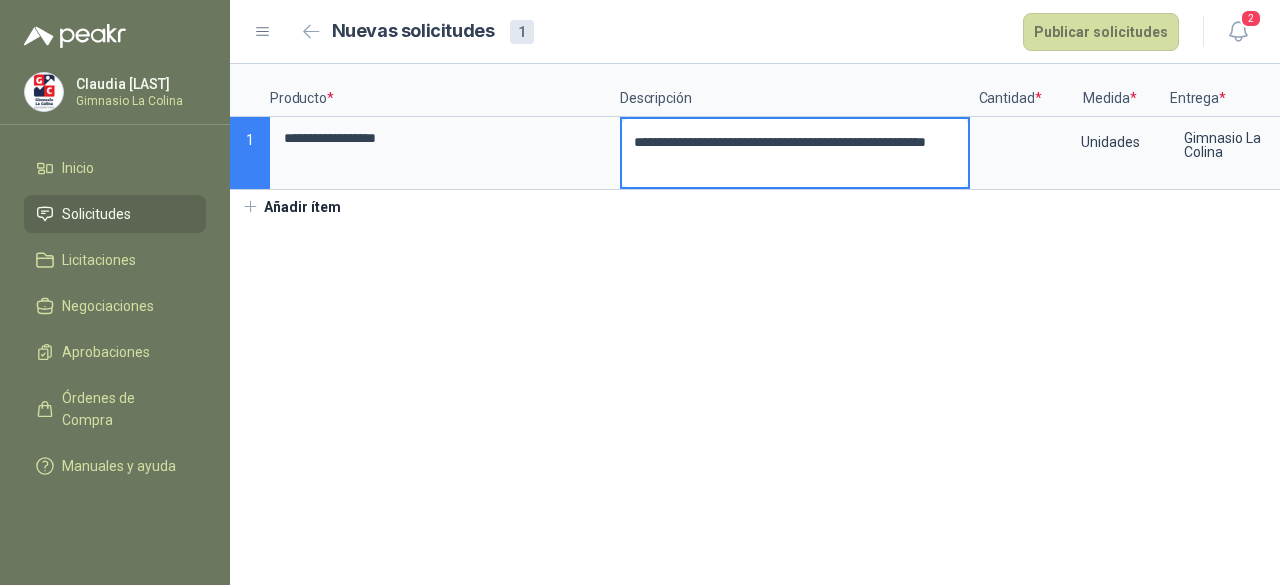 type 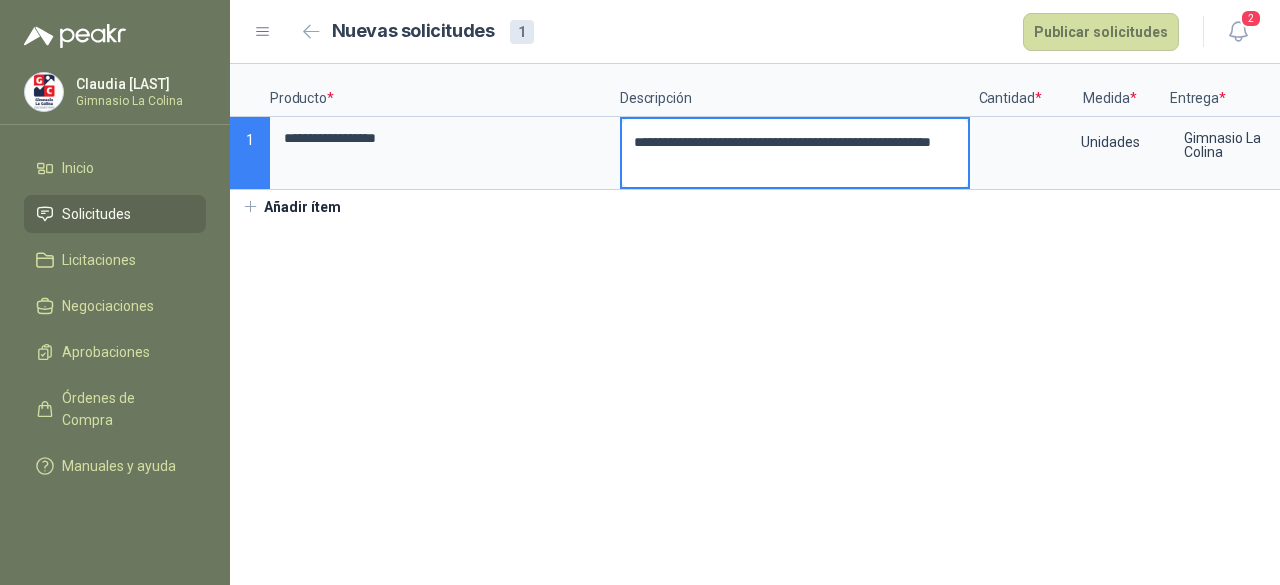 type 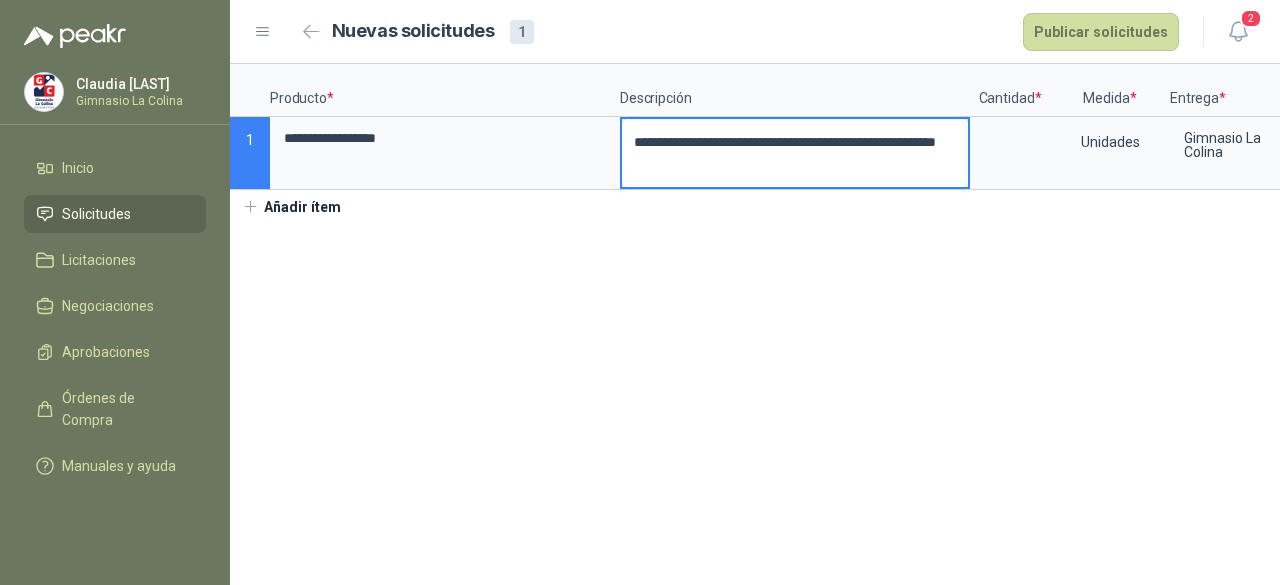 type 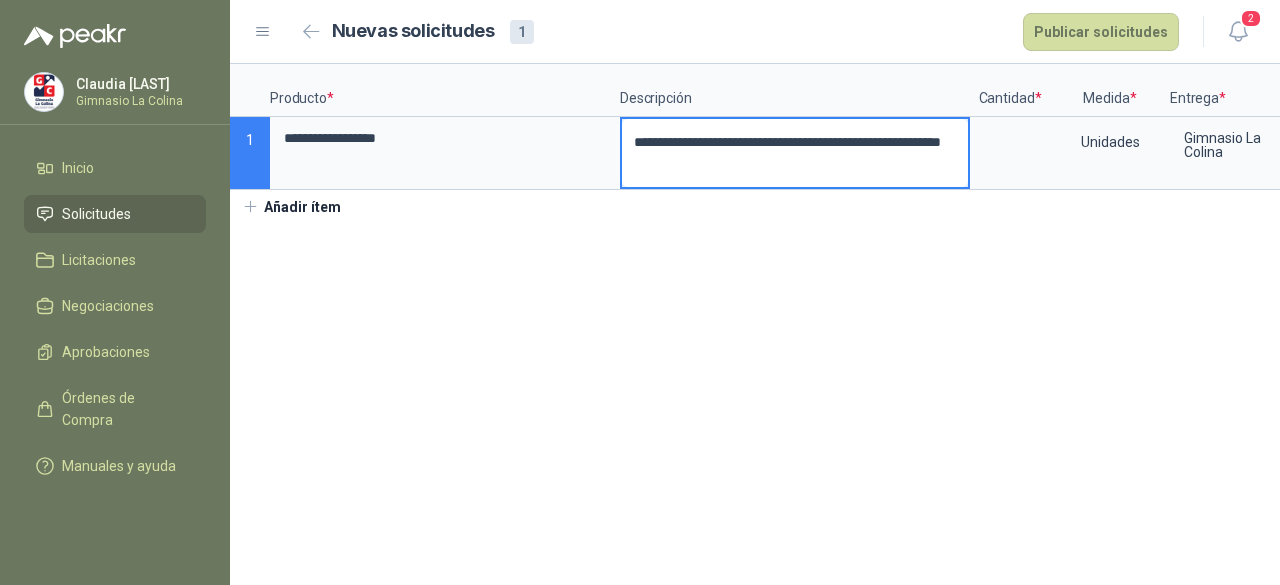 type 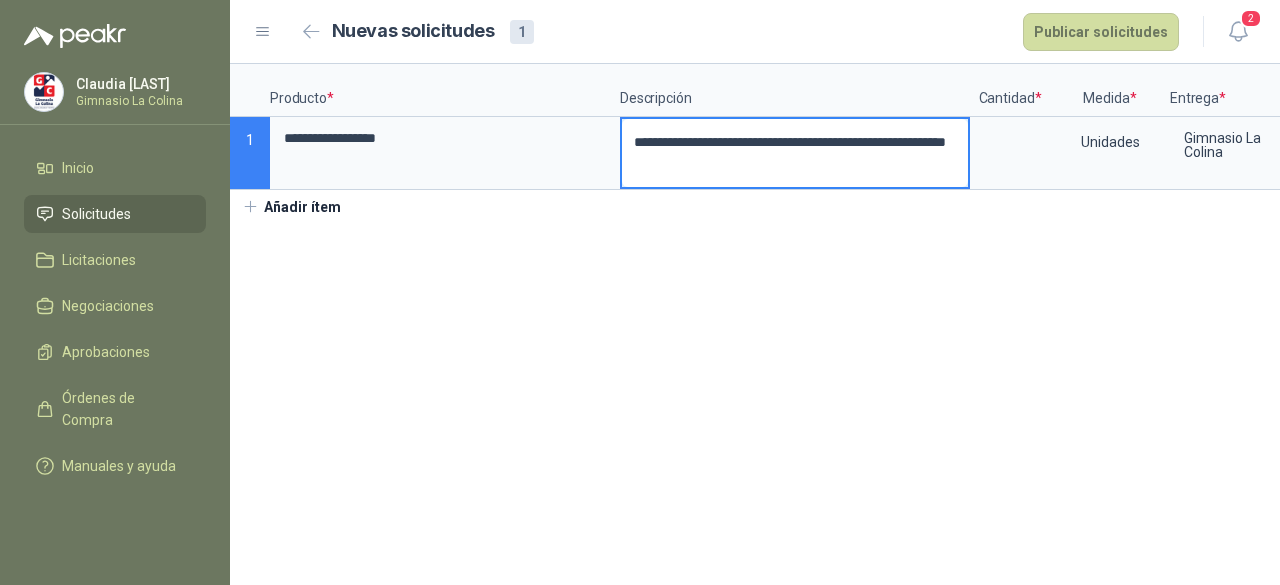 type 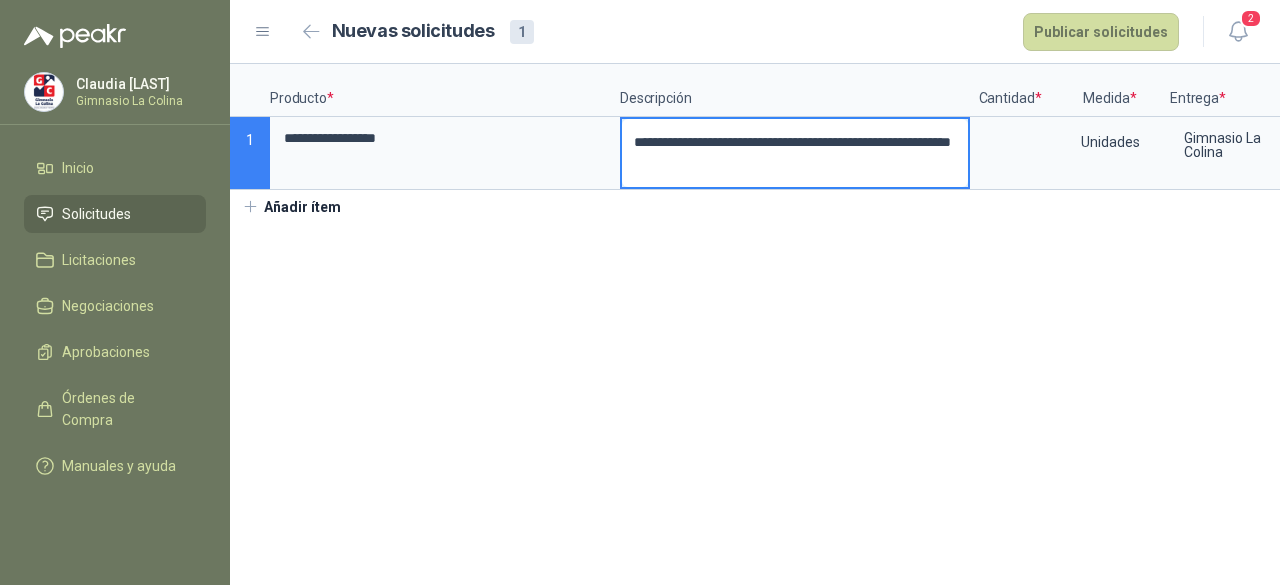 type on "**********" 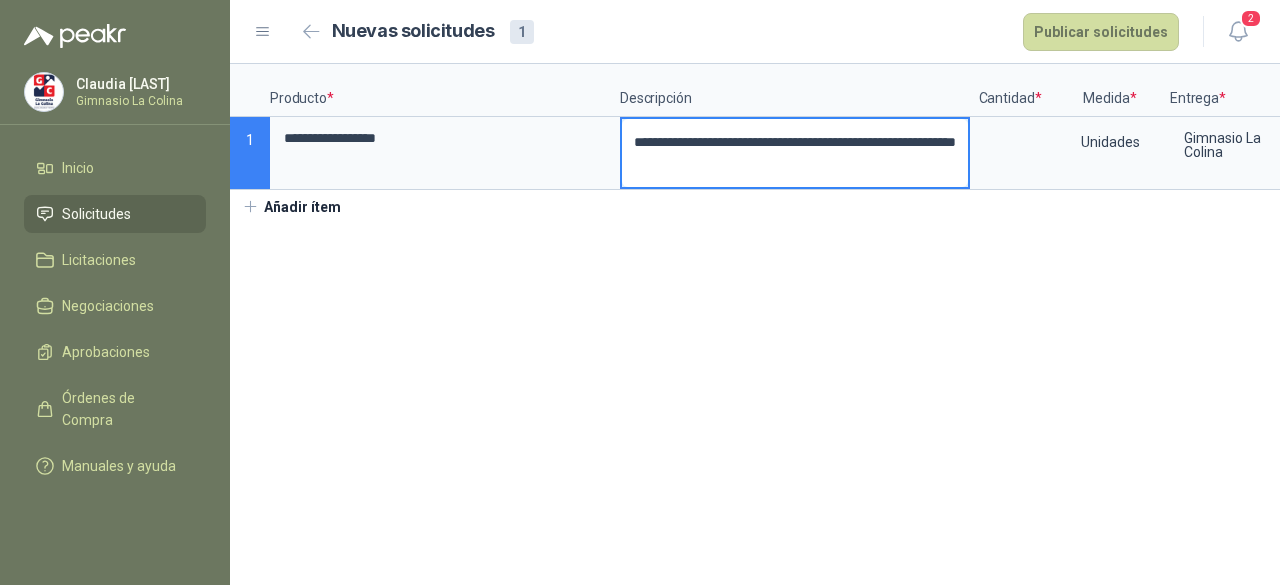 type 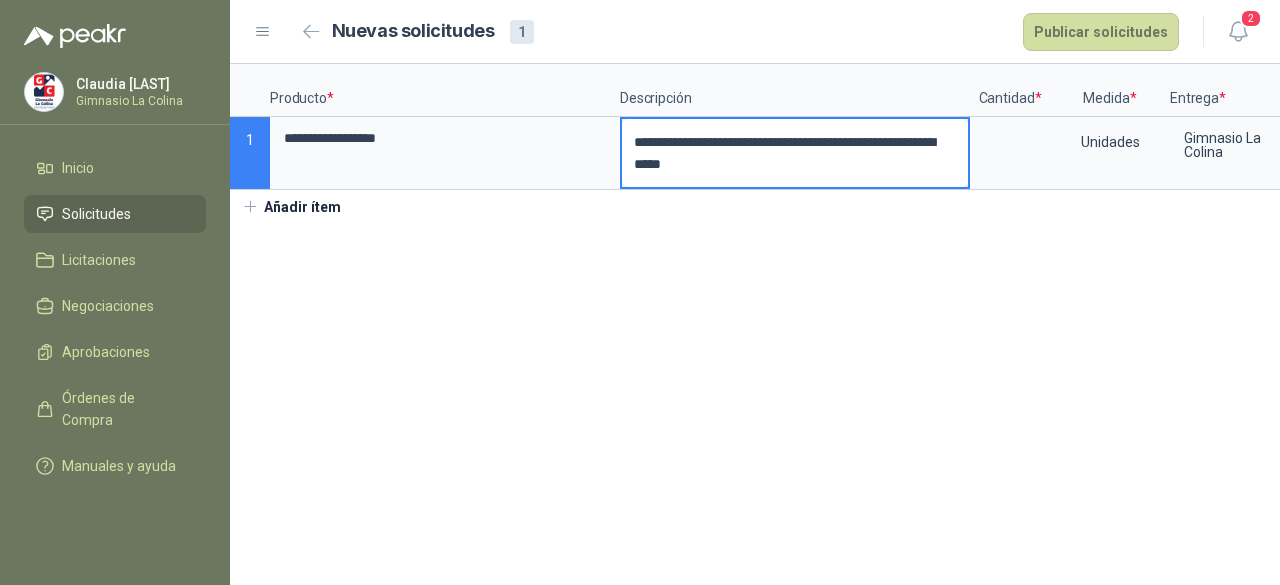 type 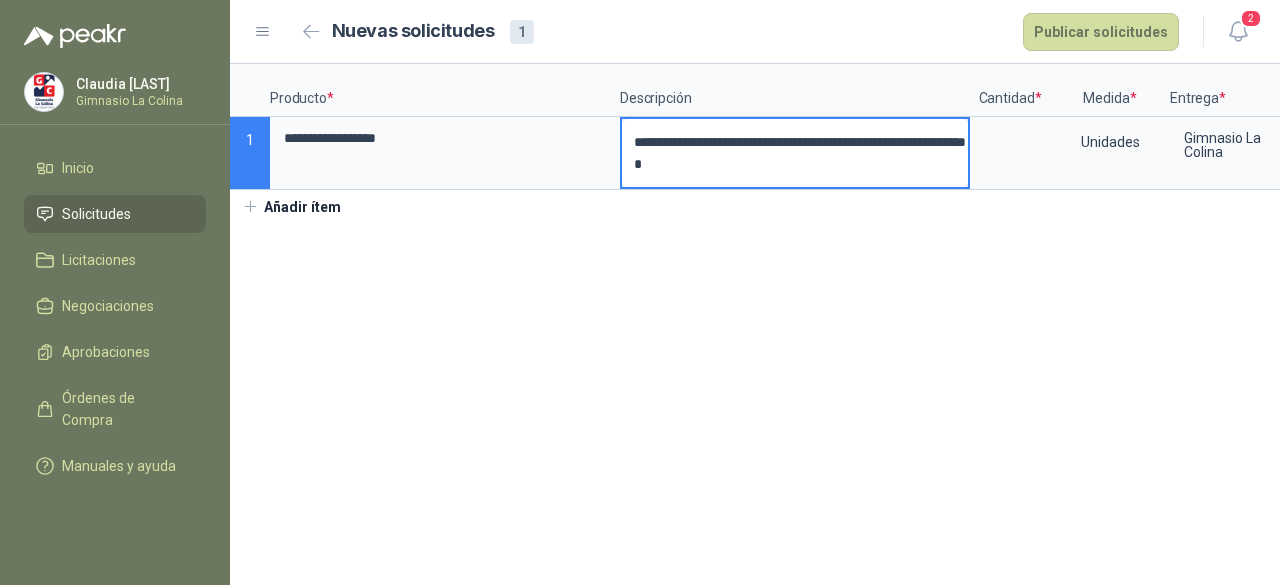 type 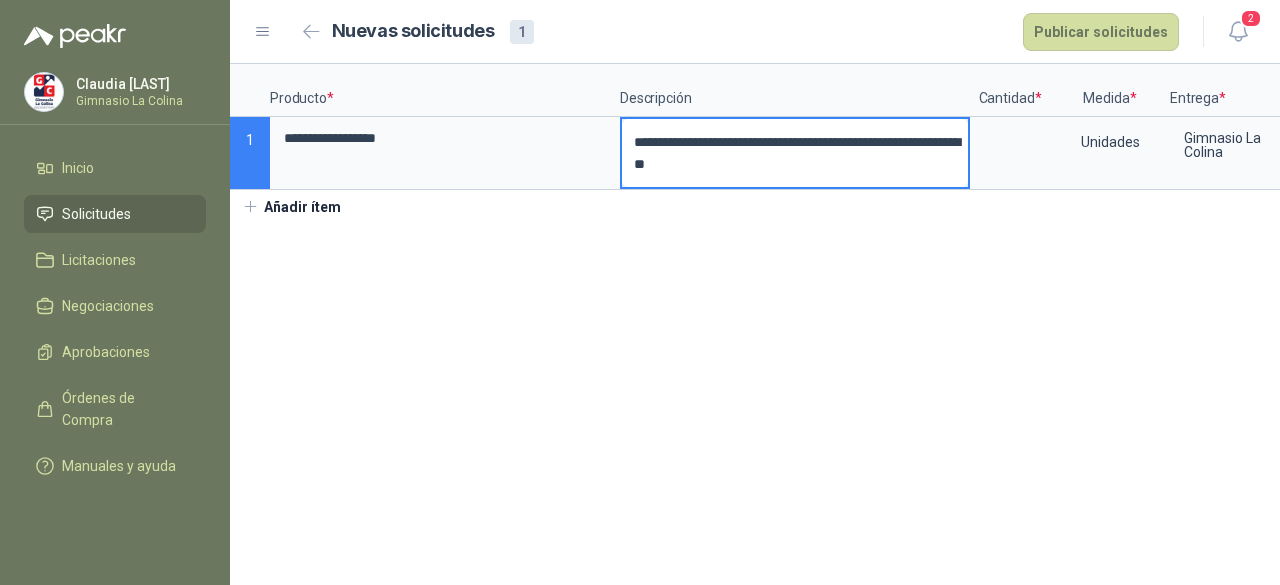 type 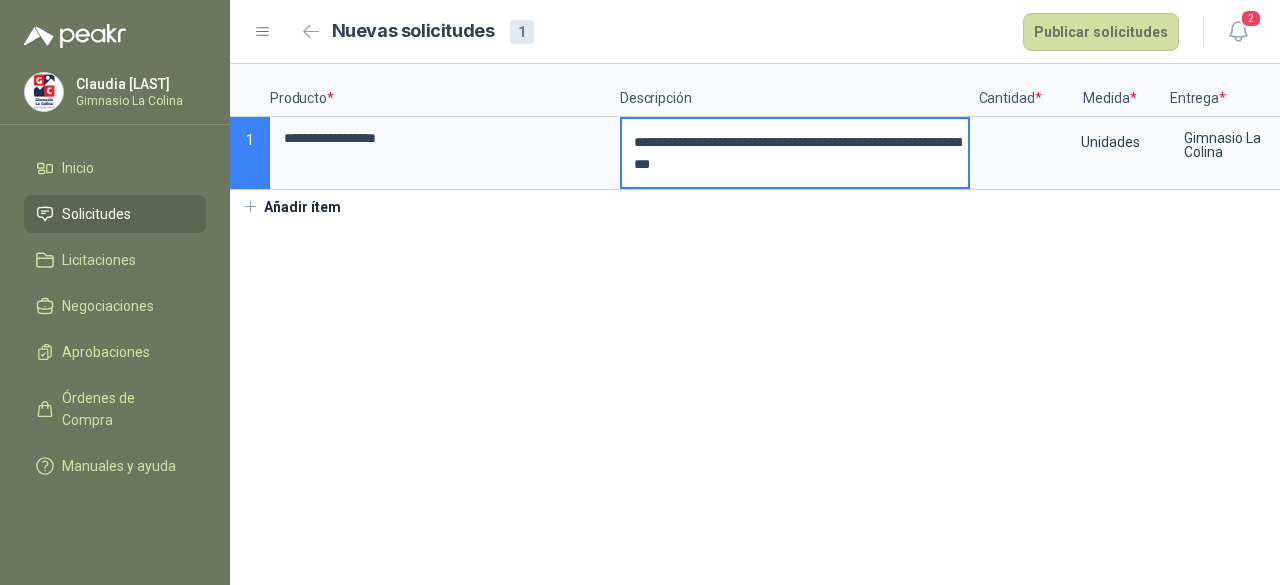 type 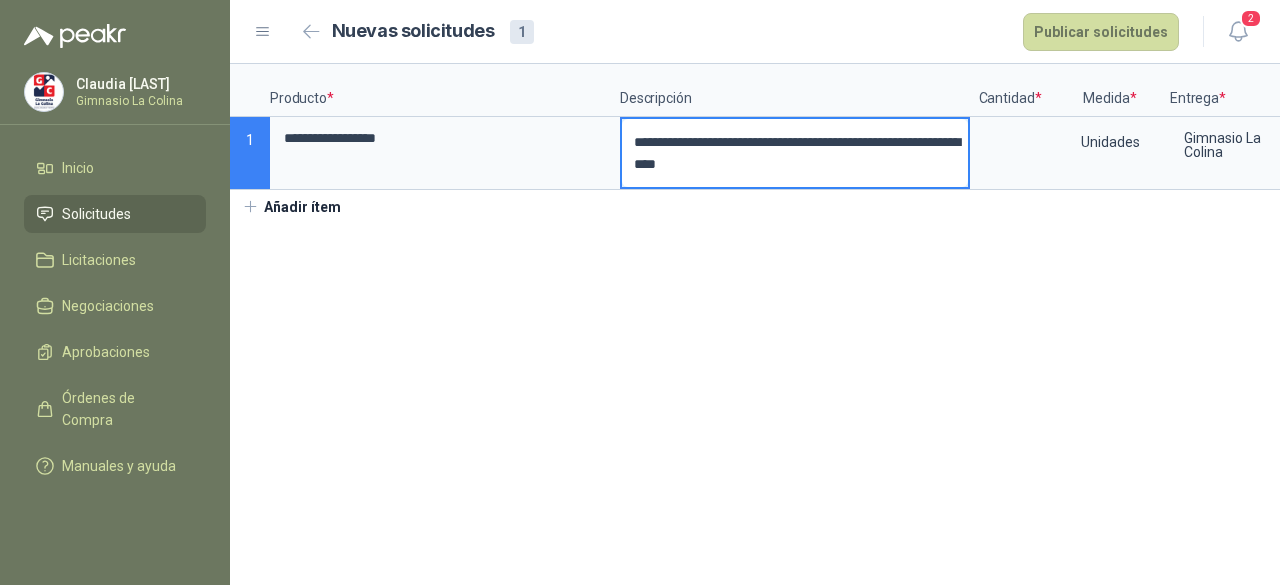 type 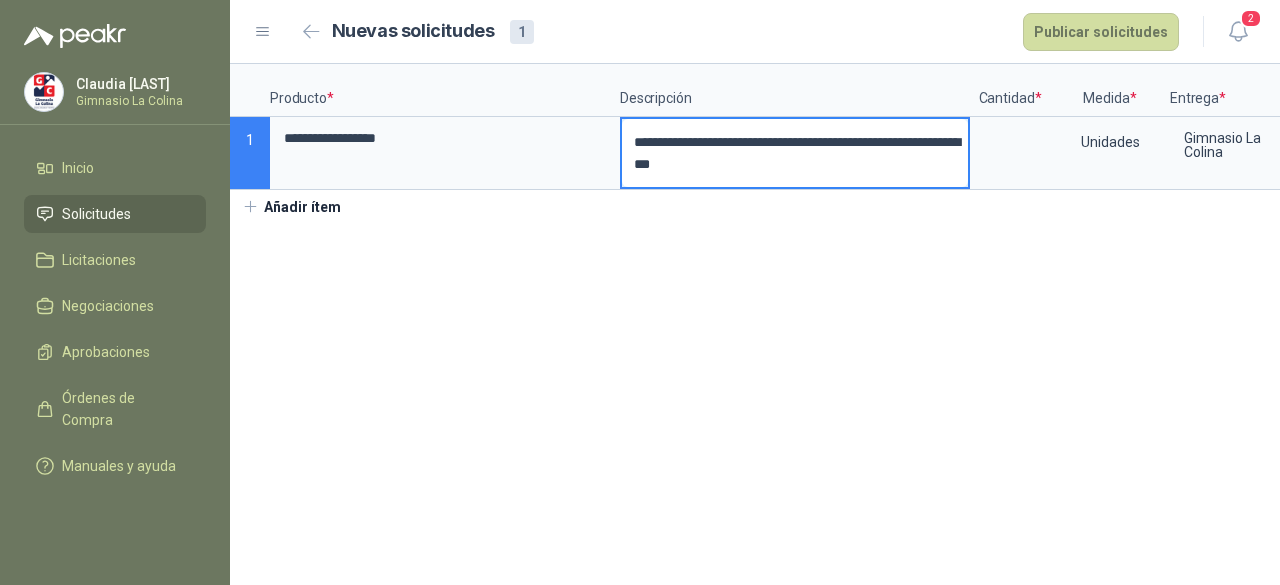 type 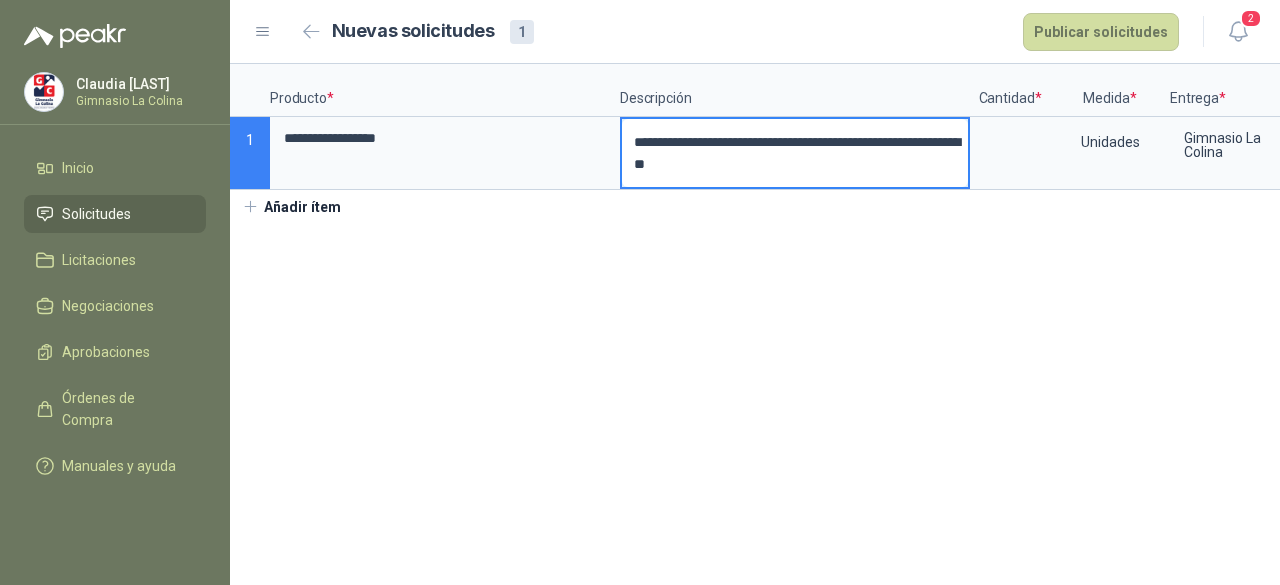 type 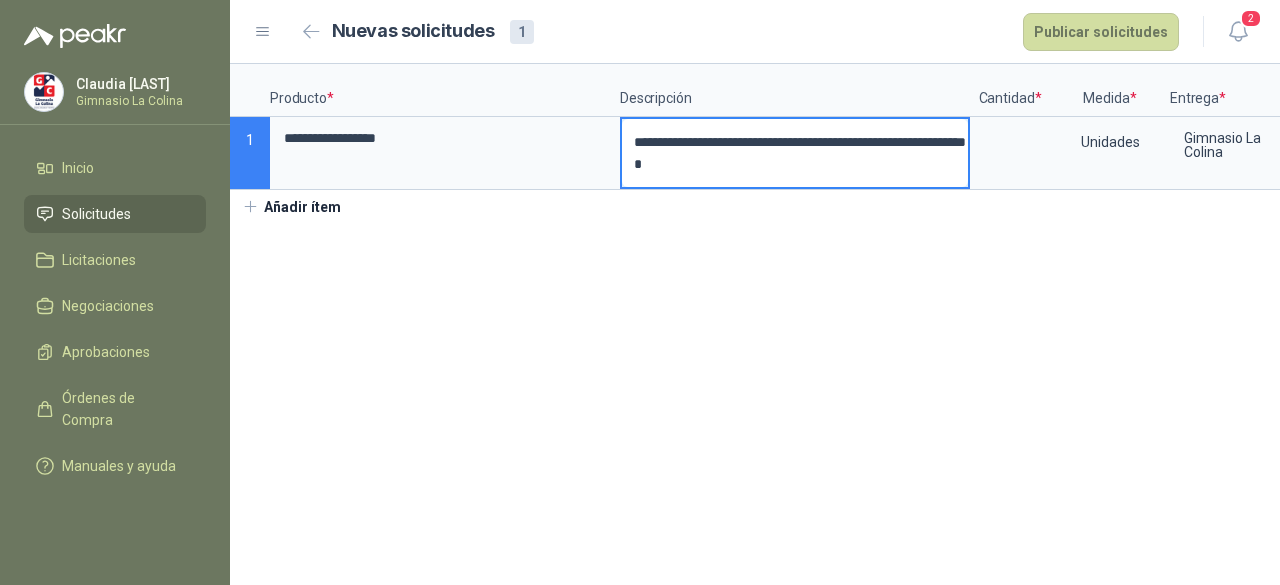 type 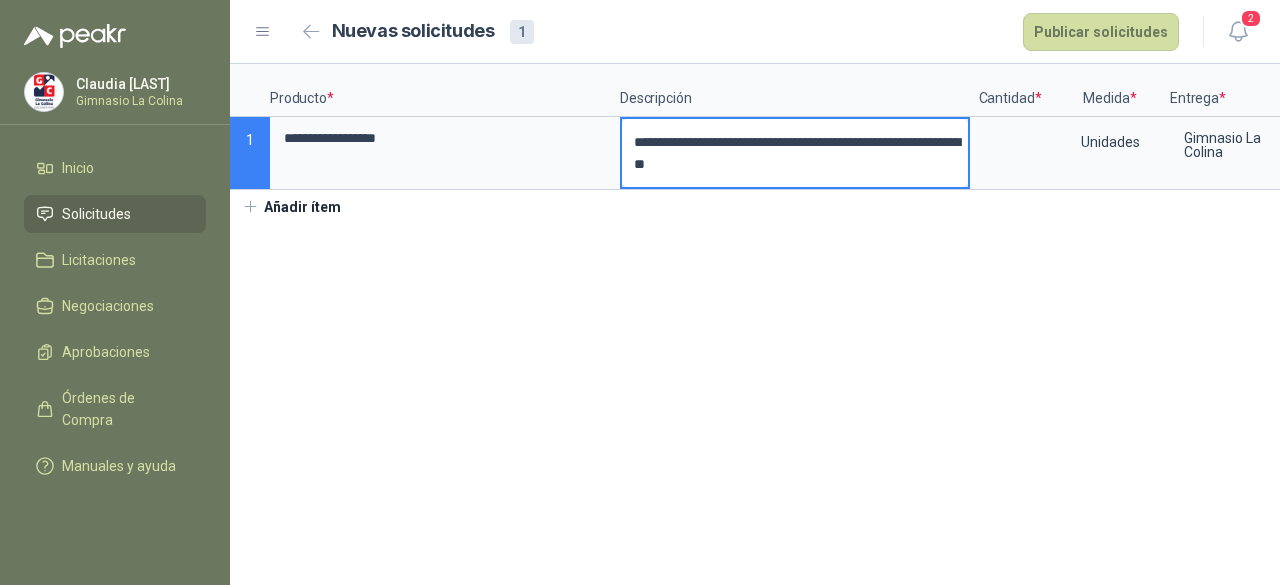 type 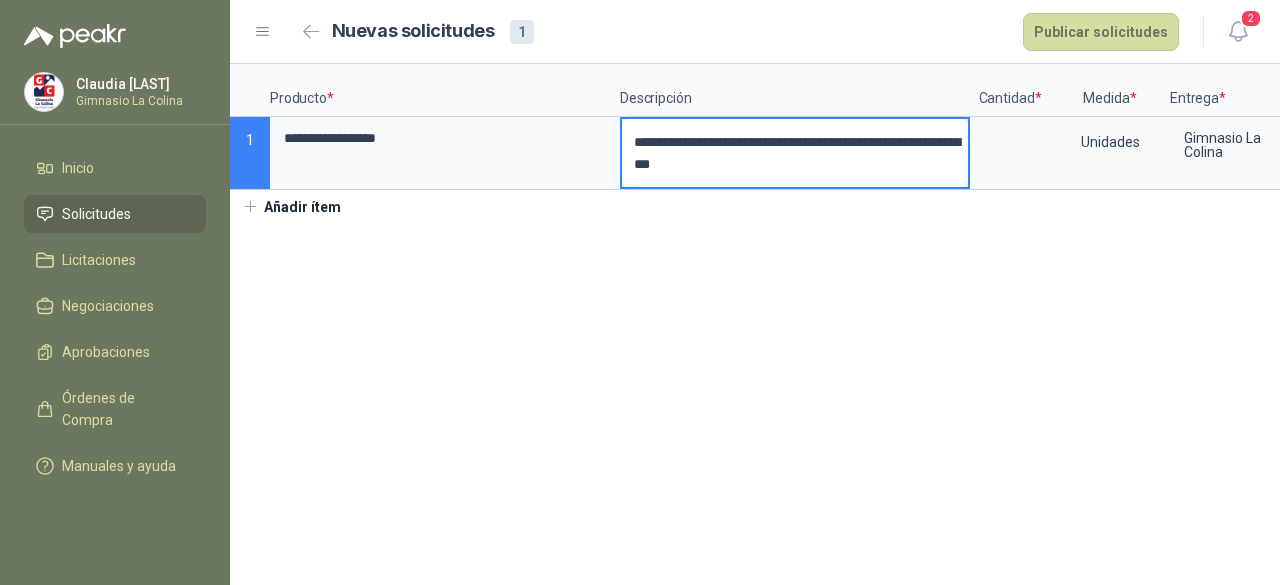 type 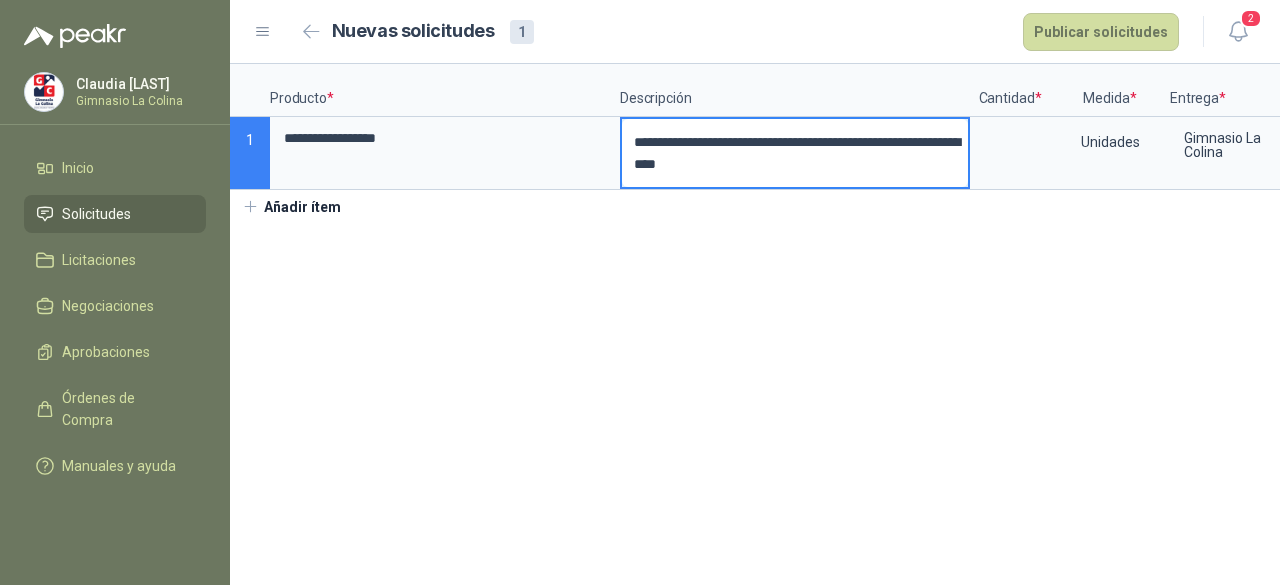 type 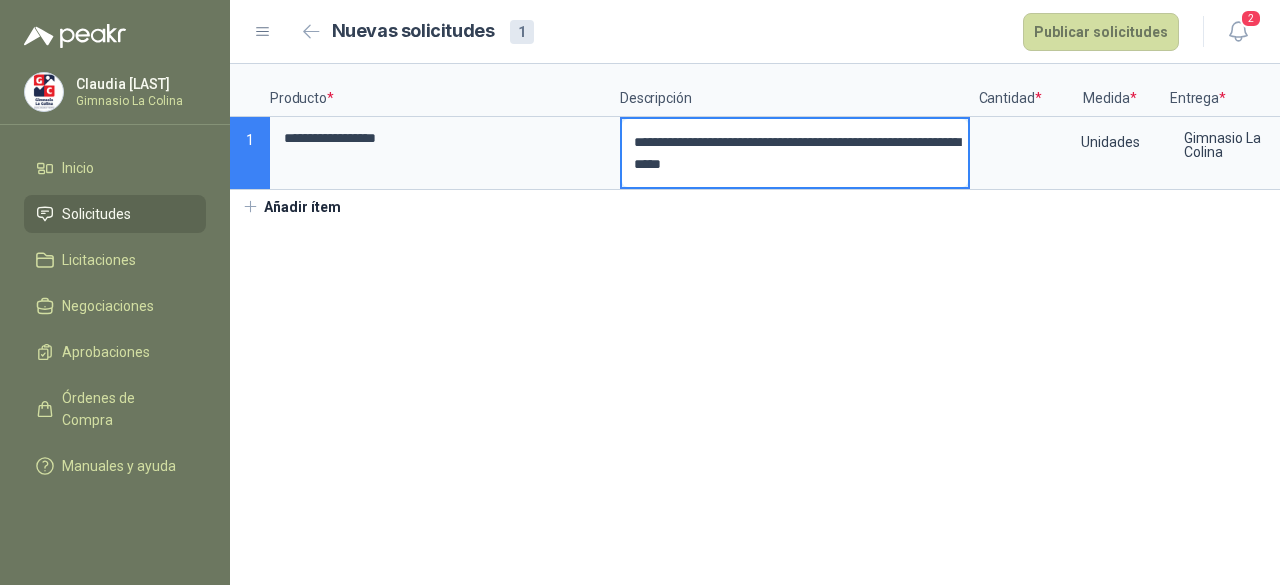 type 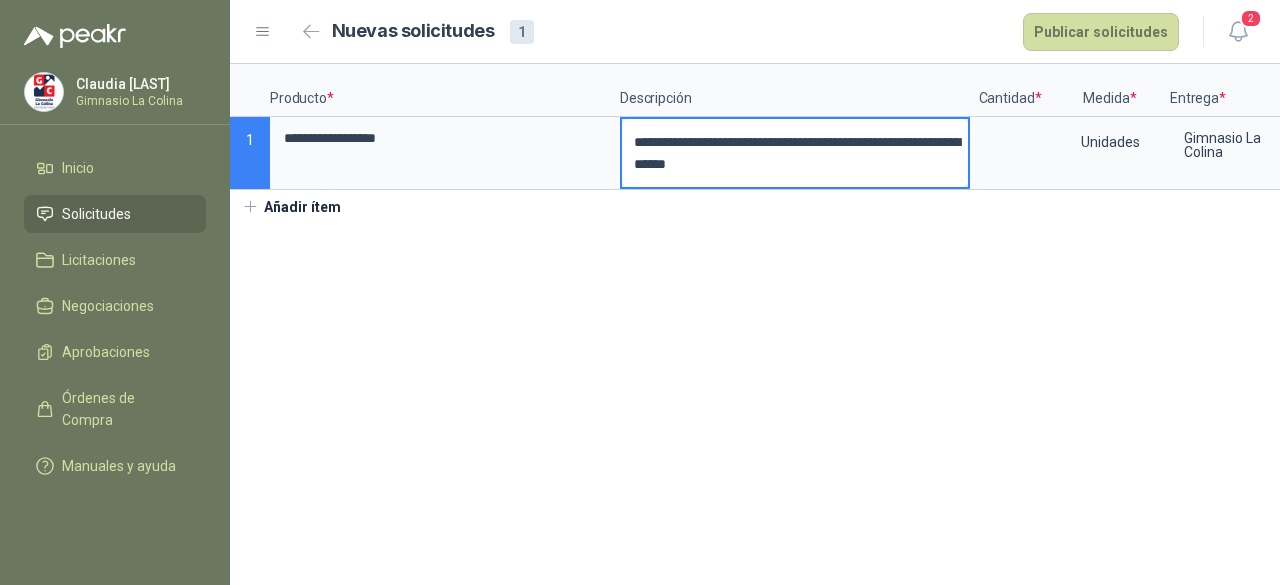 type 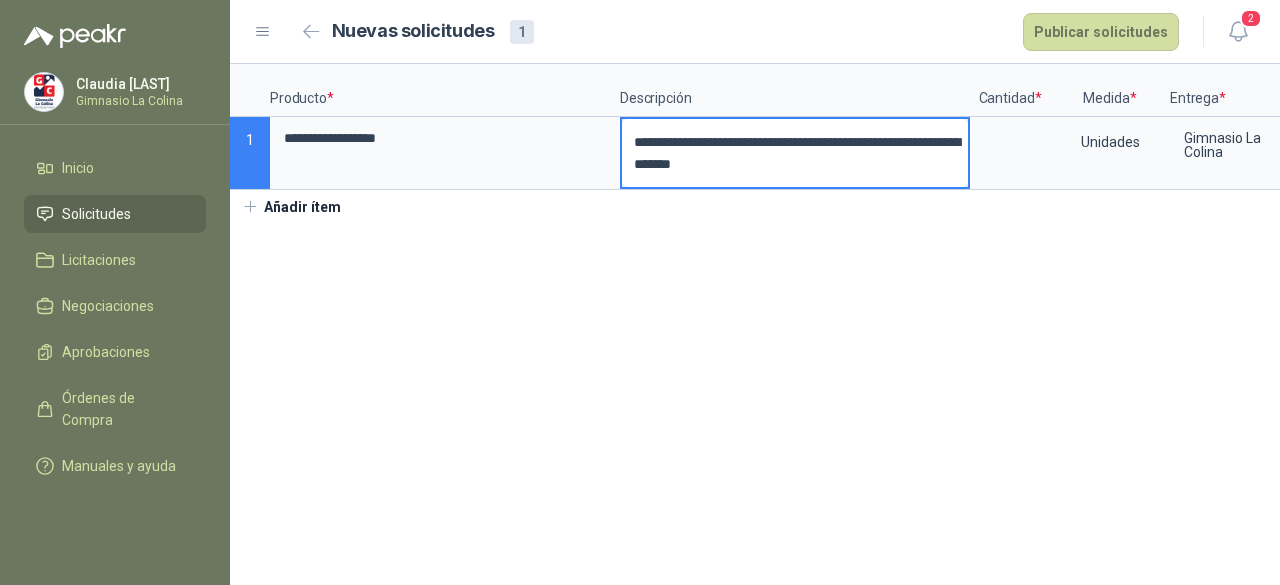 type 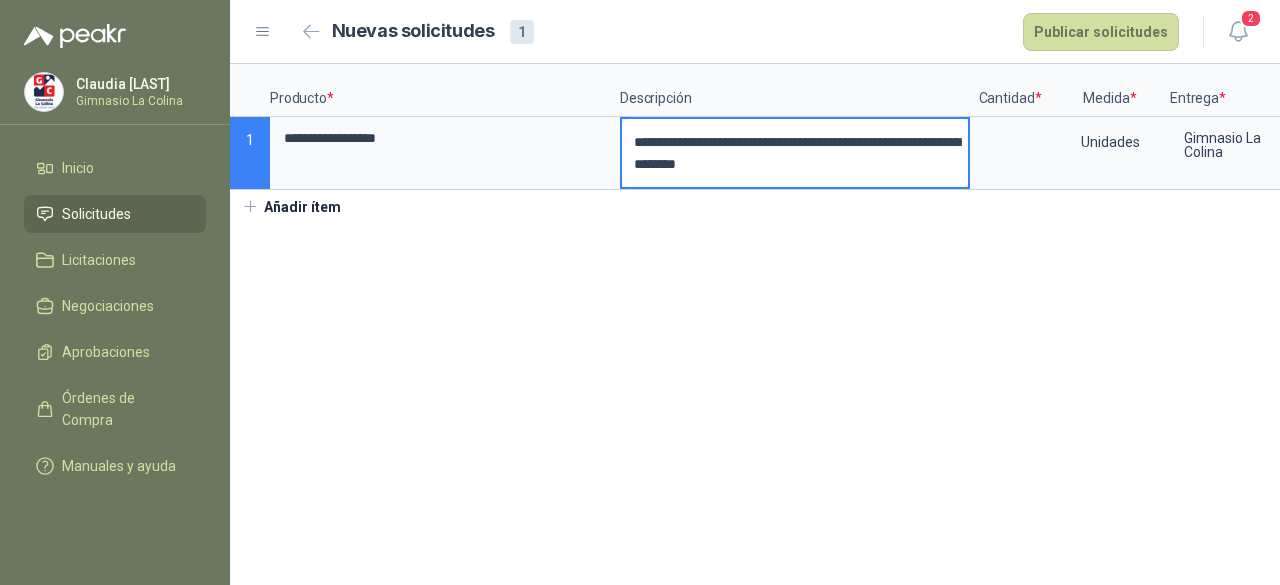 type 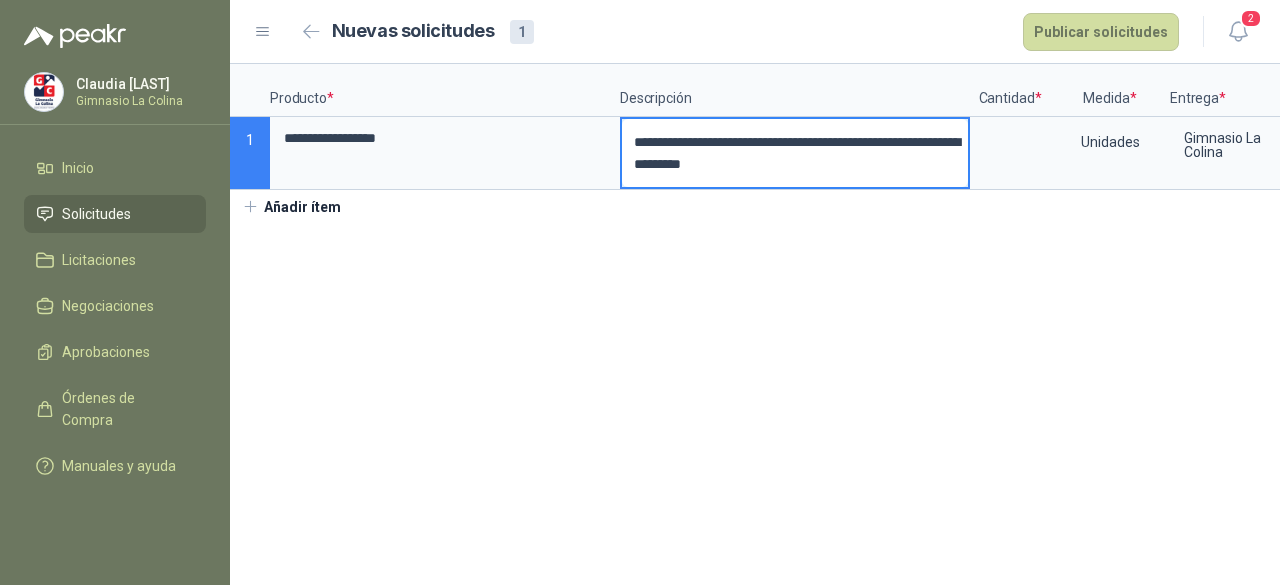 type 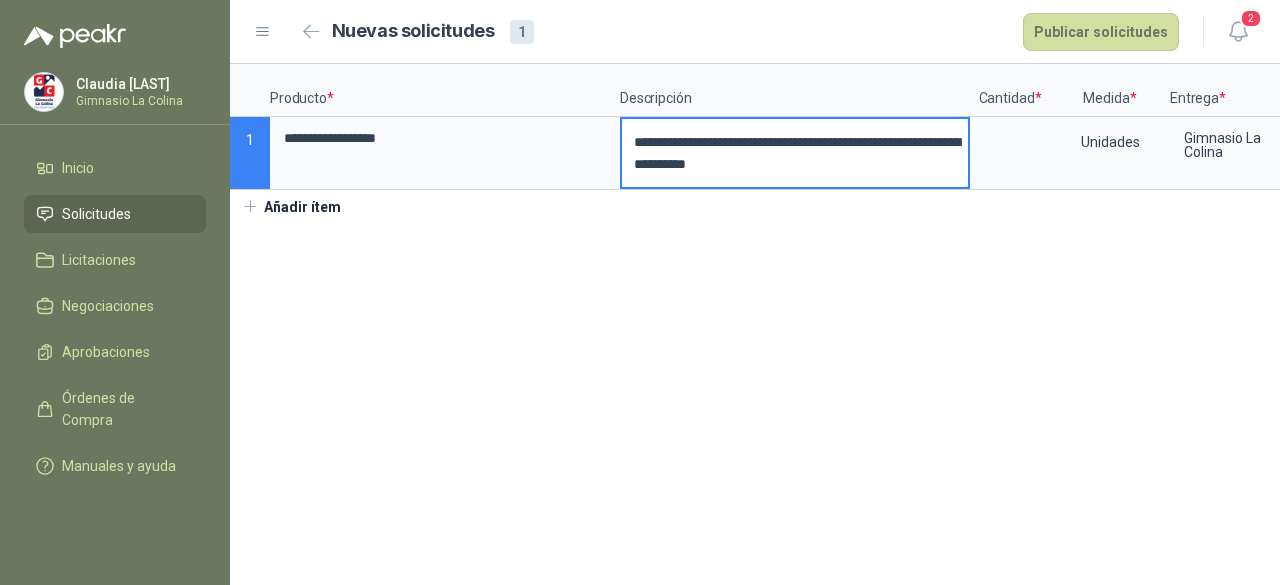 type 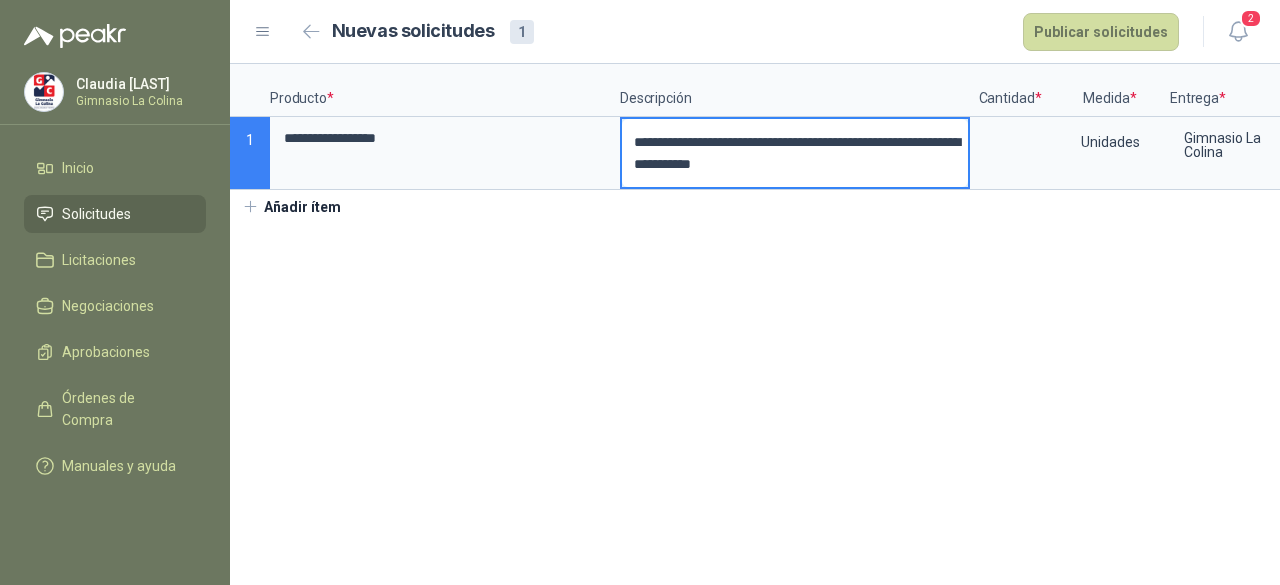 type 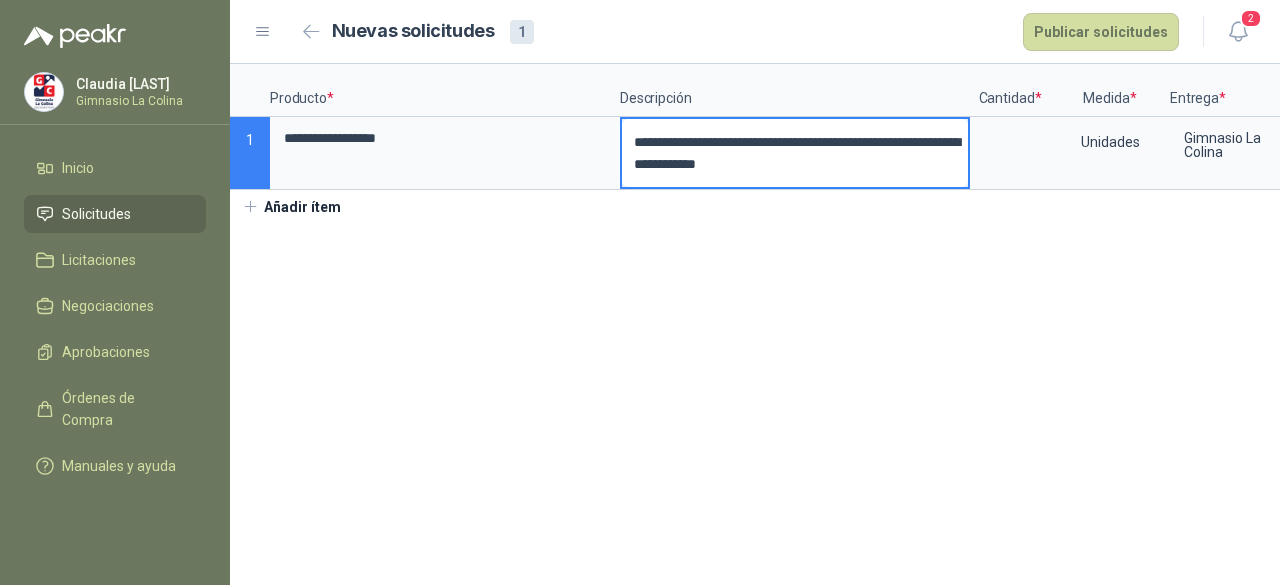 type 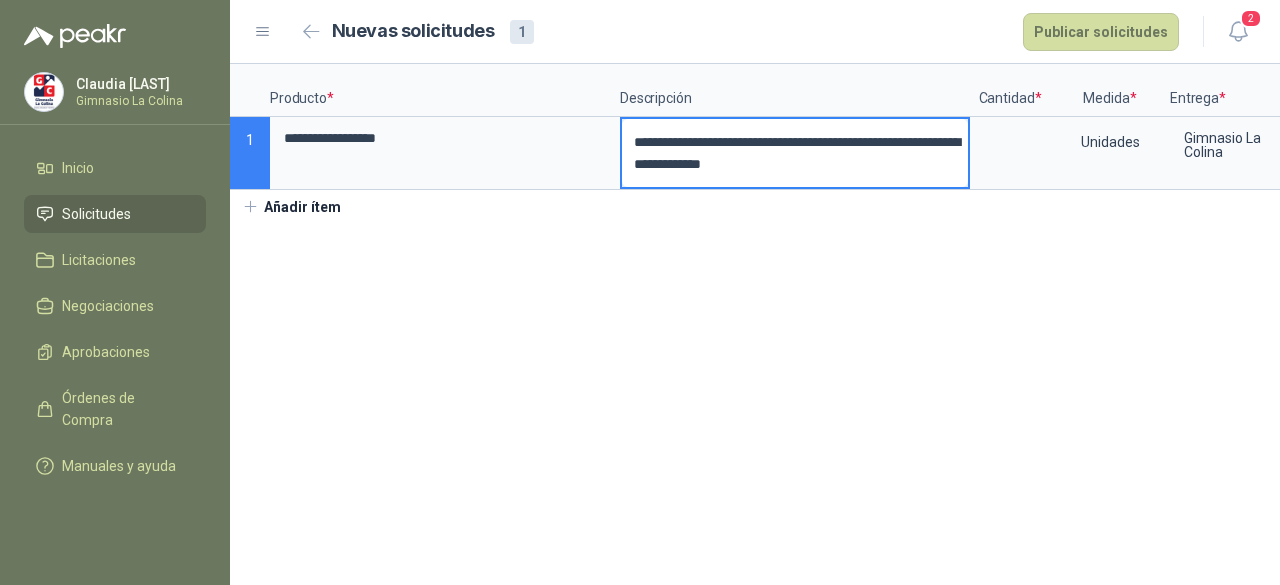 type 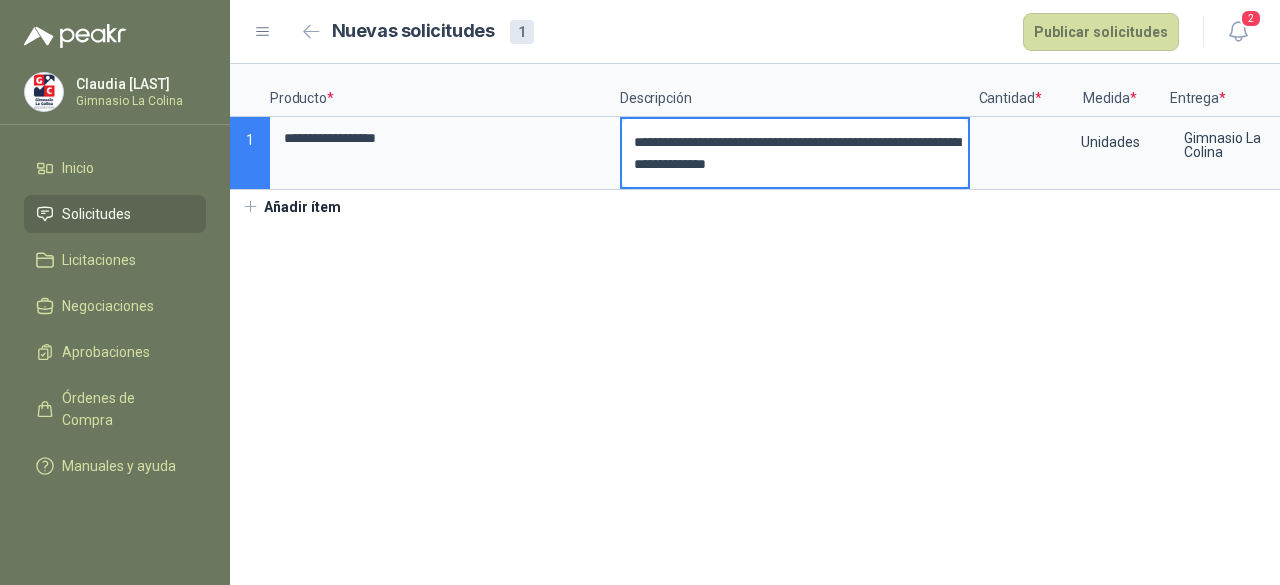 type 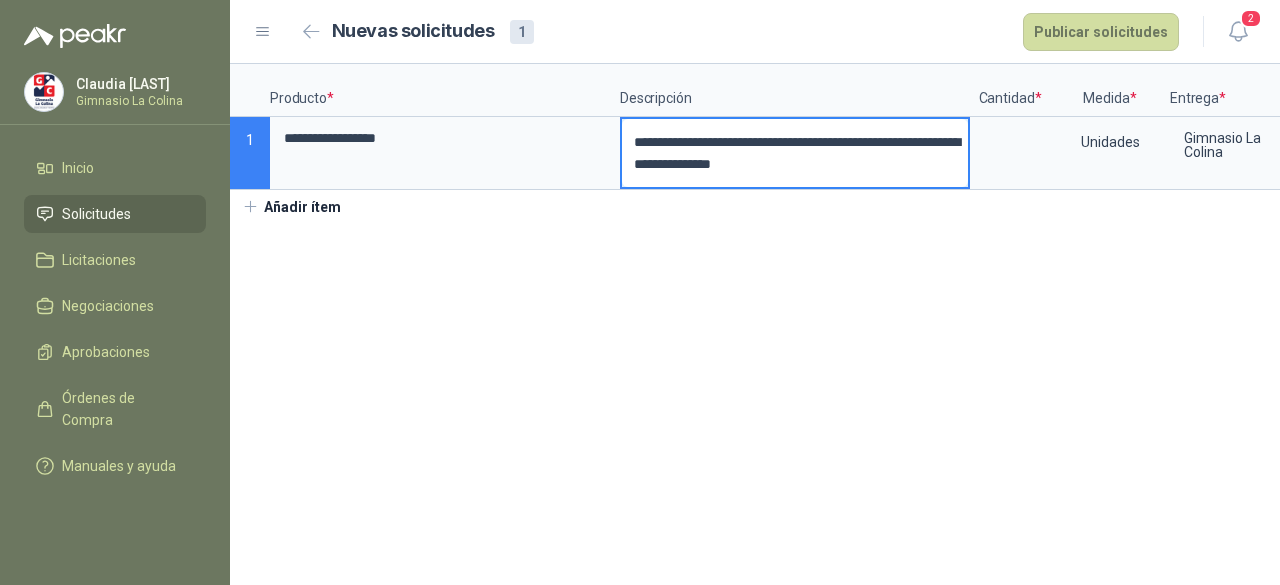 type 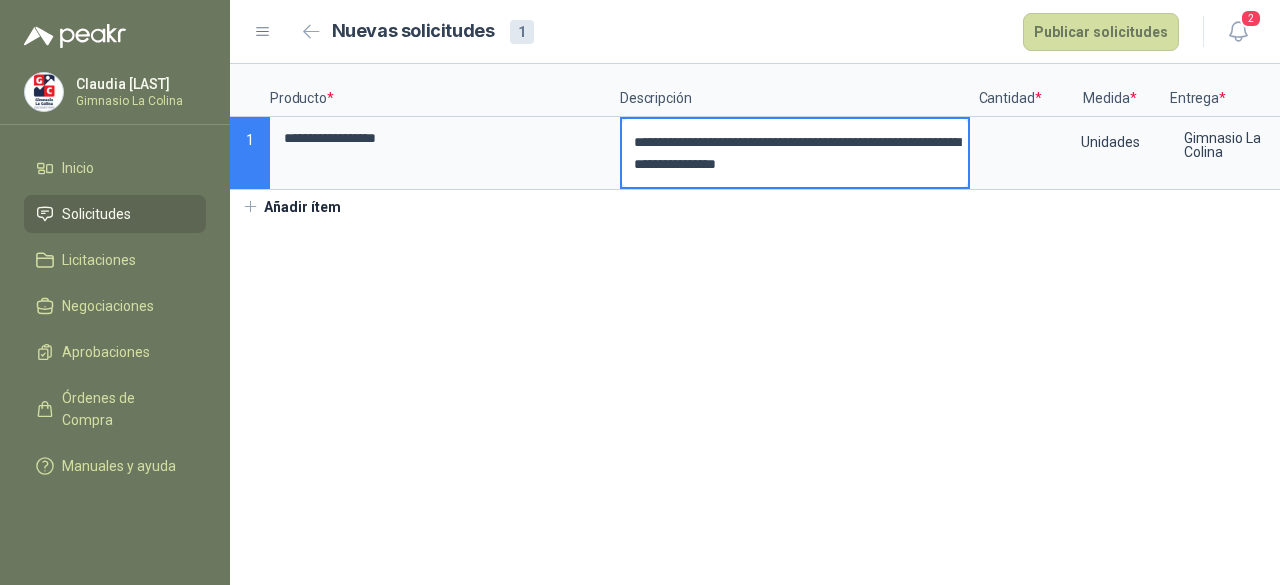 type 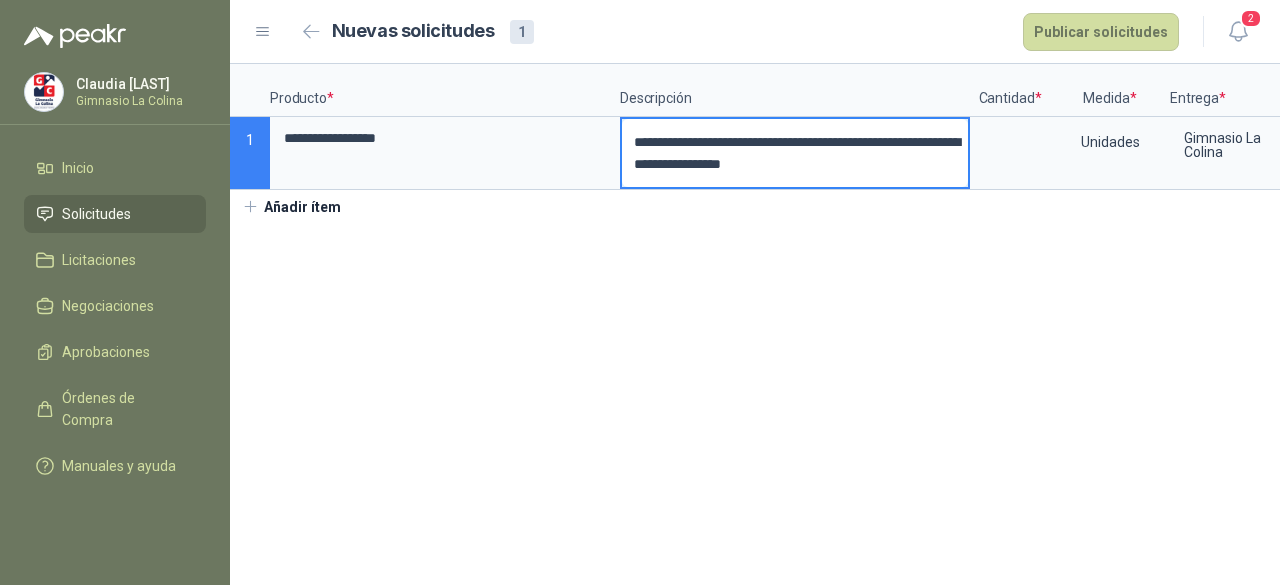 type 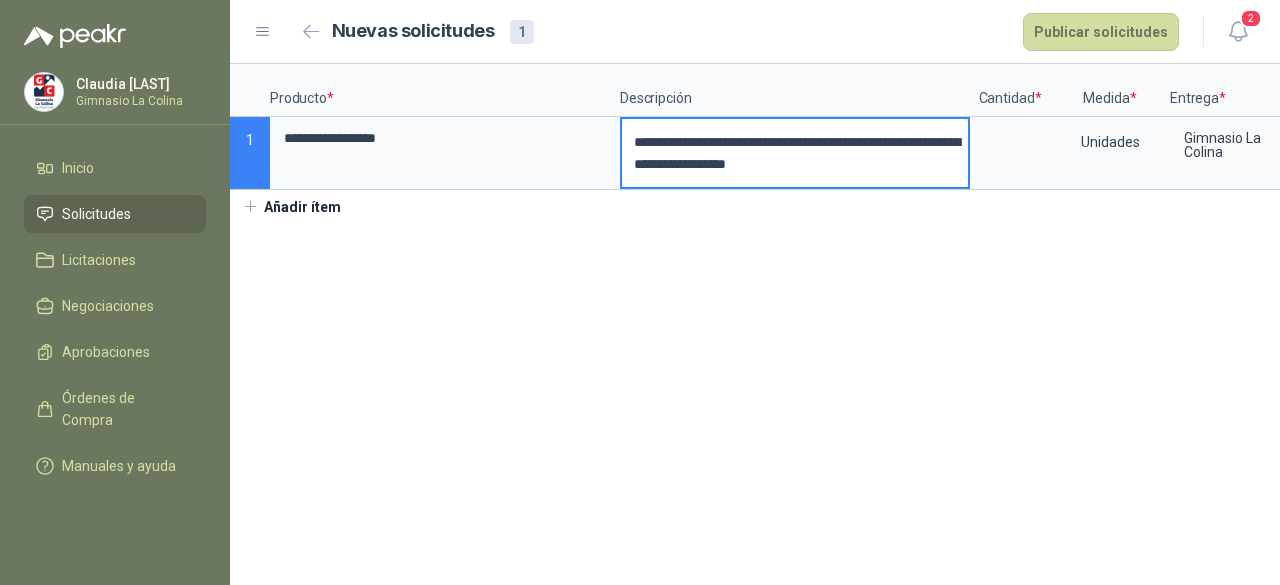 type 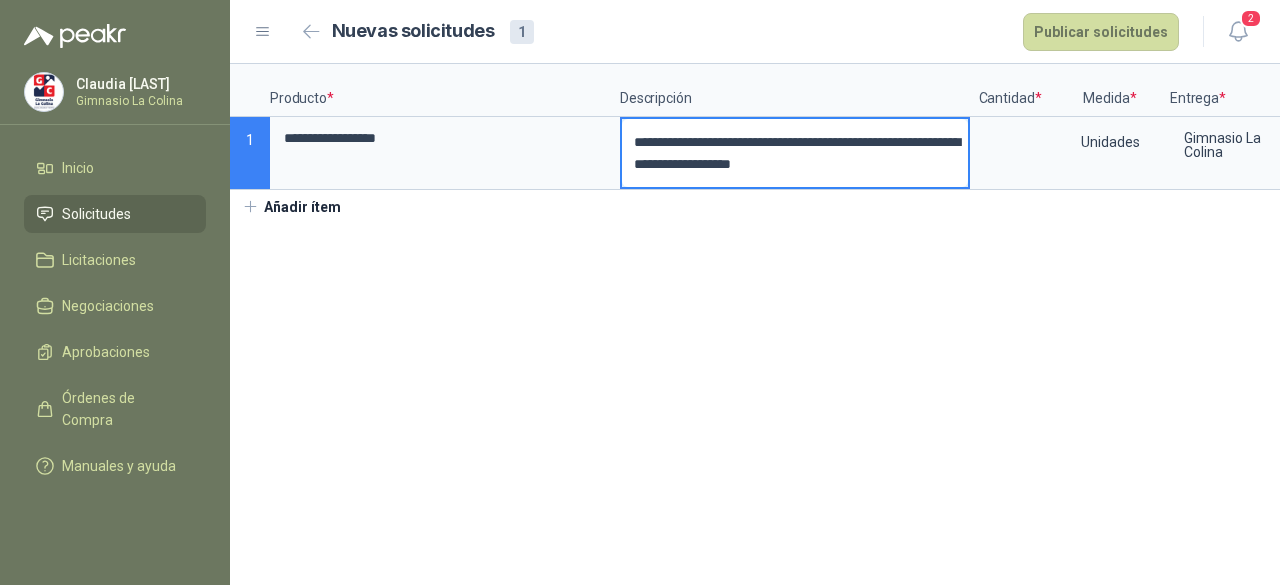 type 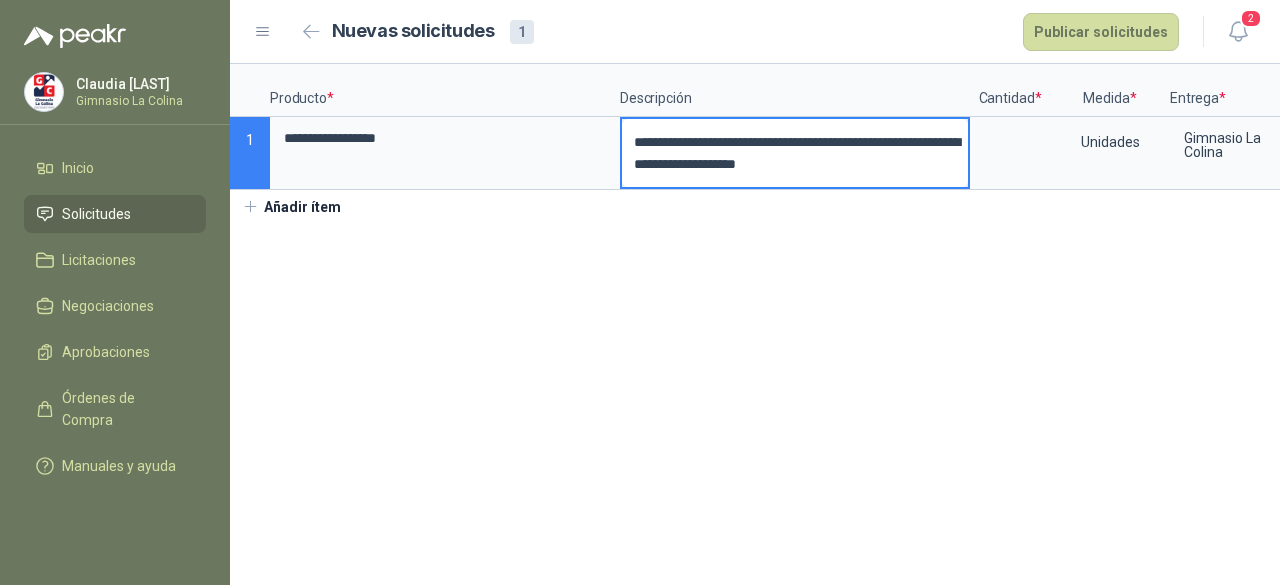 type 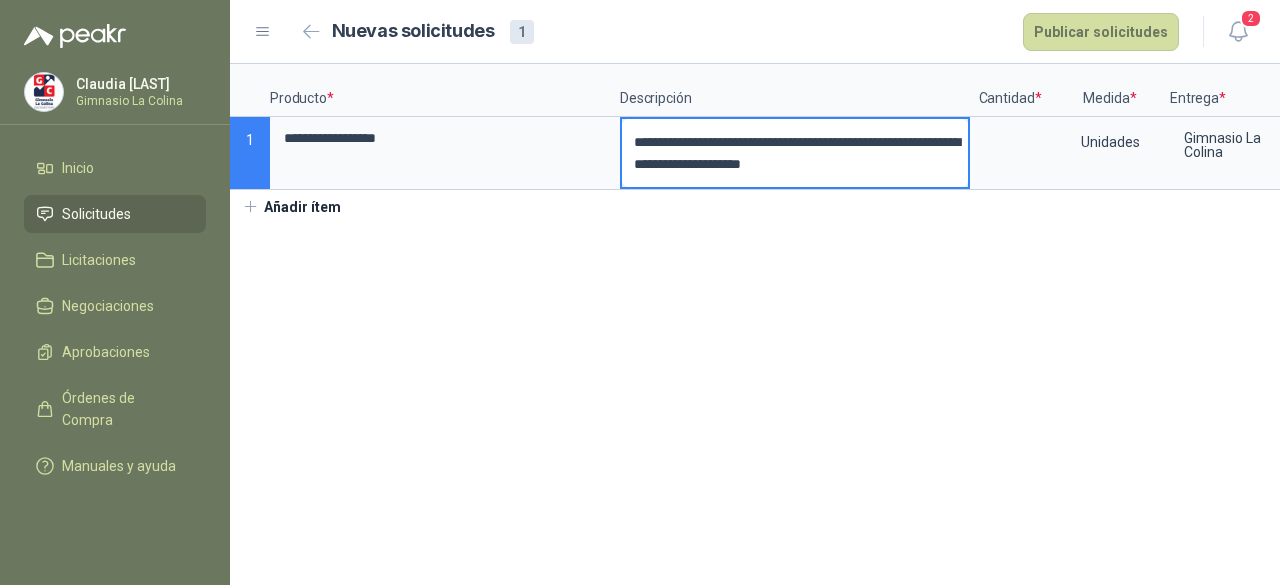 type 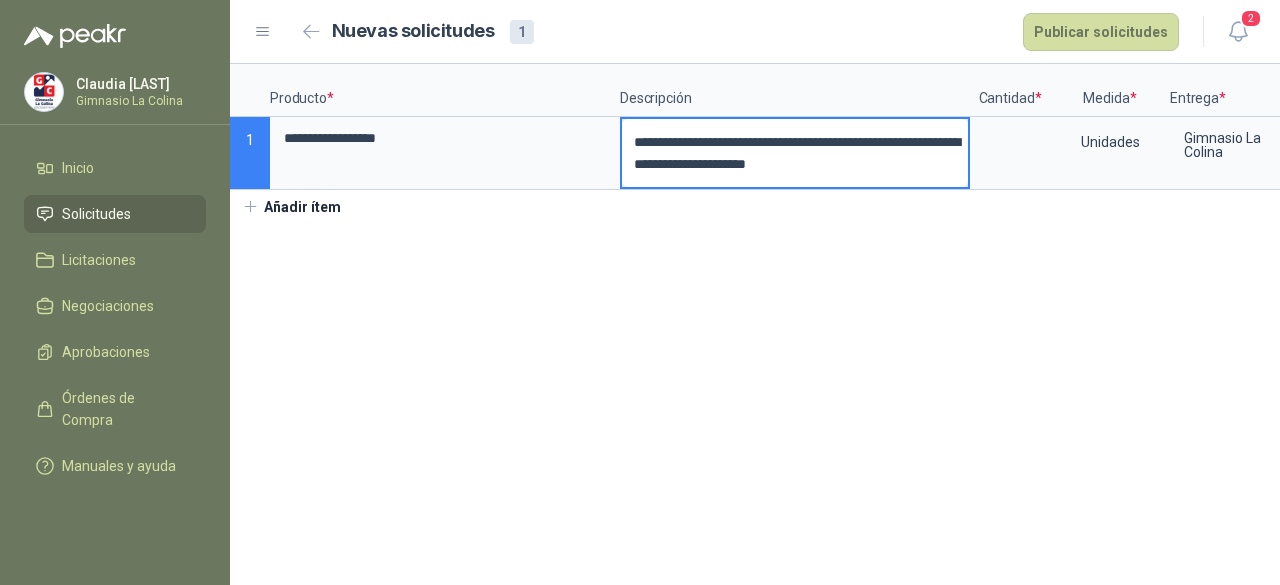 type 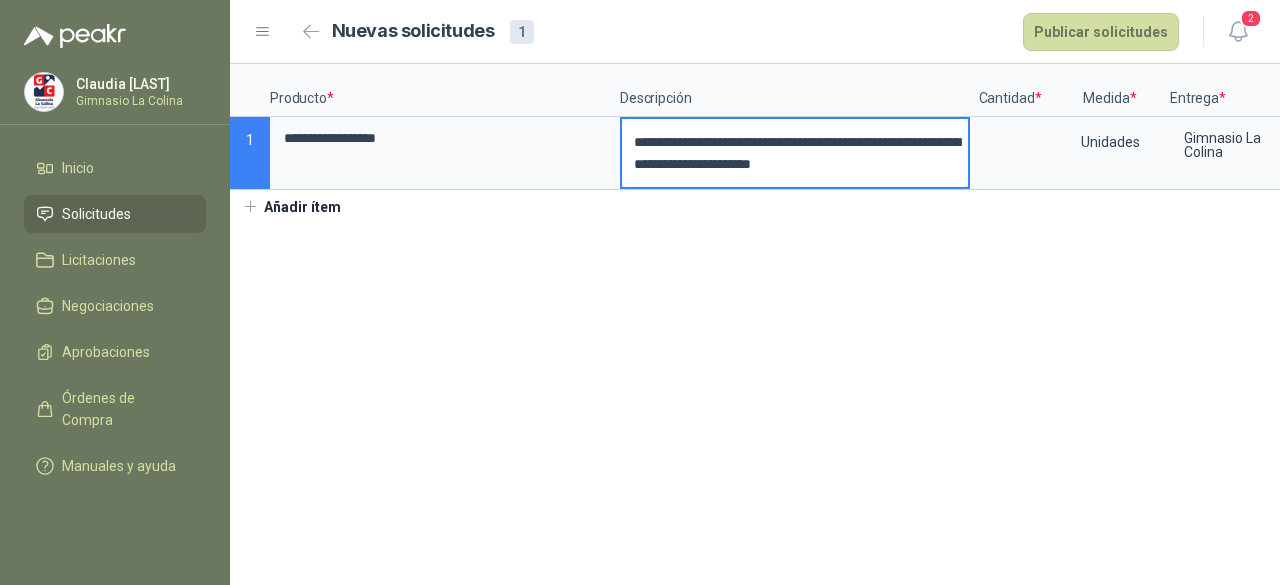 type 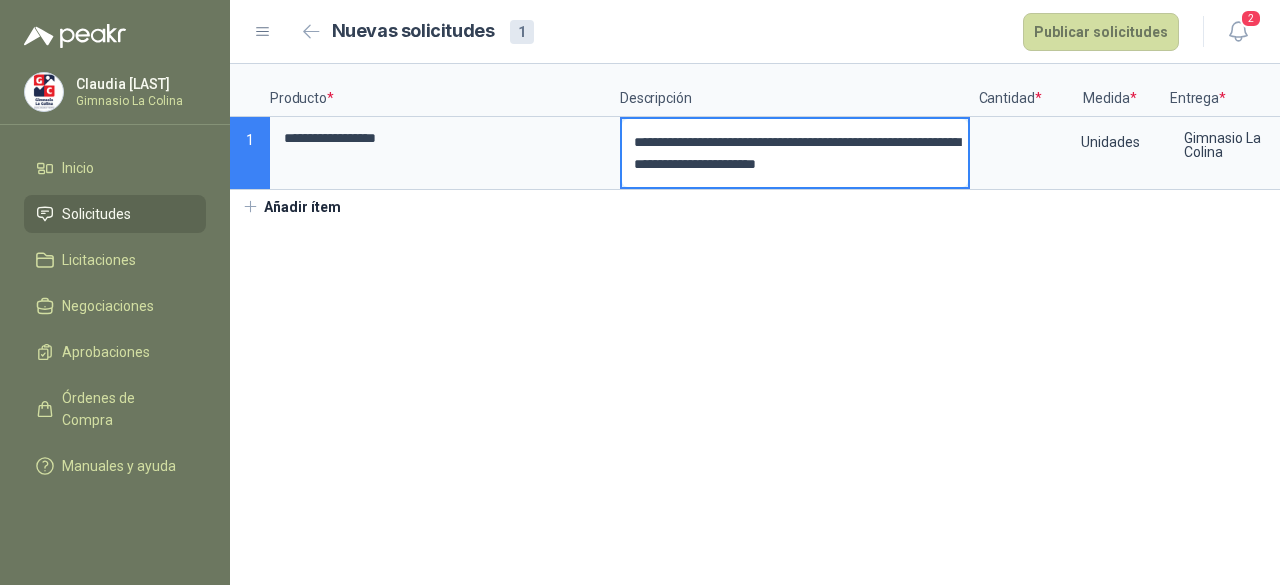 type 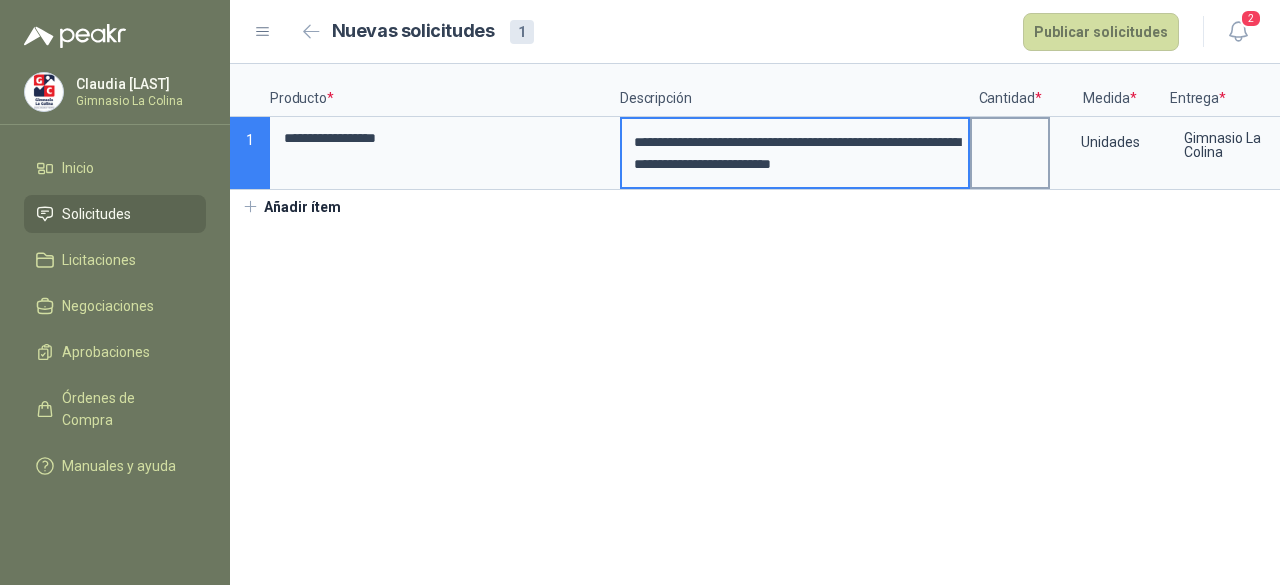 click at bounding box center (1010, 153) 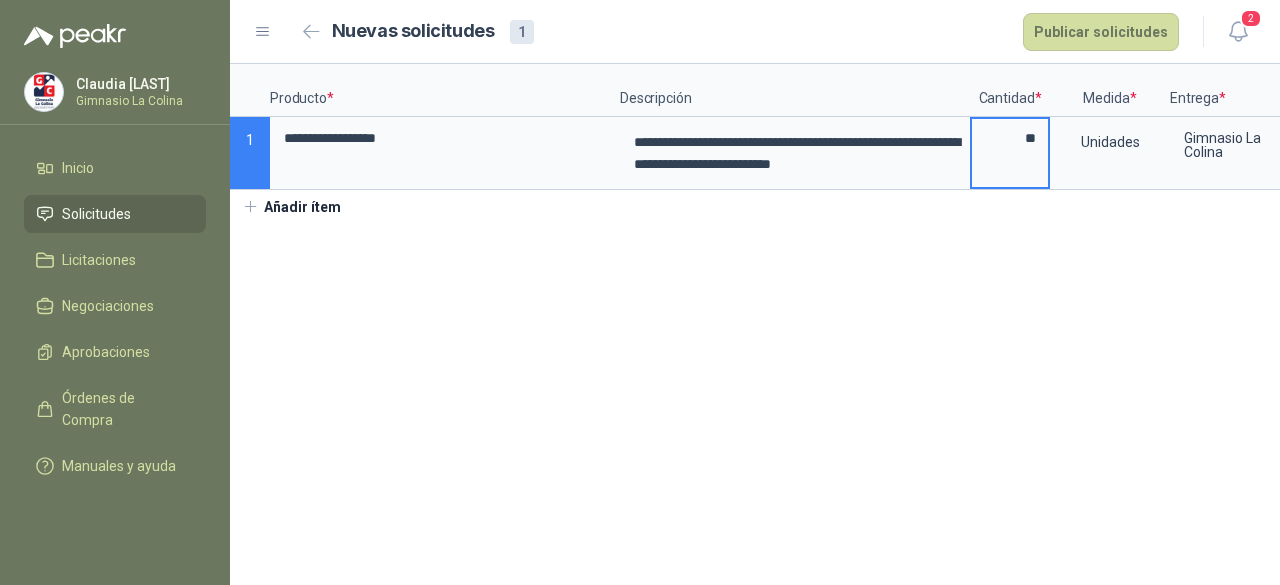 scroll, scrollTop: 0, scrollLeft: 142, axis: horizontal 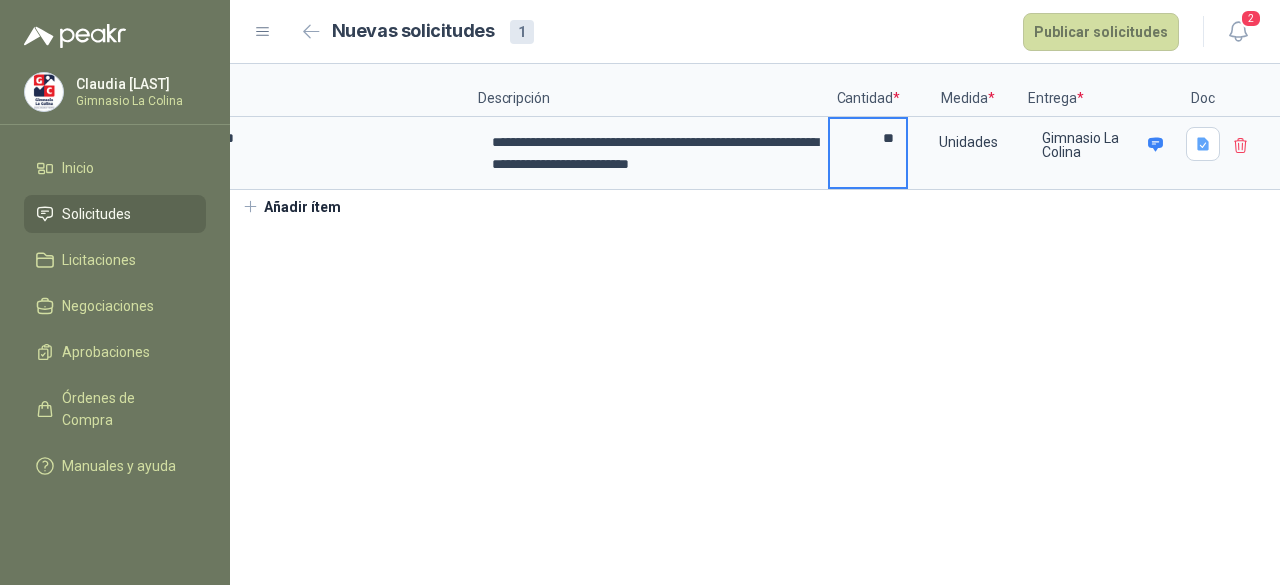 click on "**********" at bounding box center [755, 324] 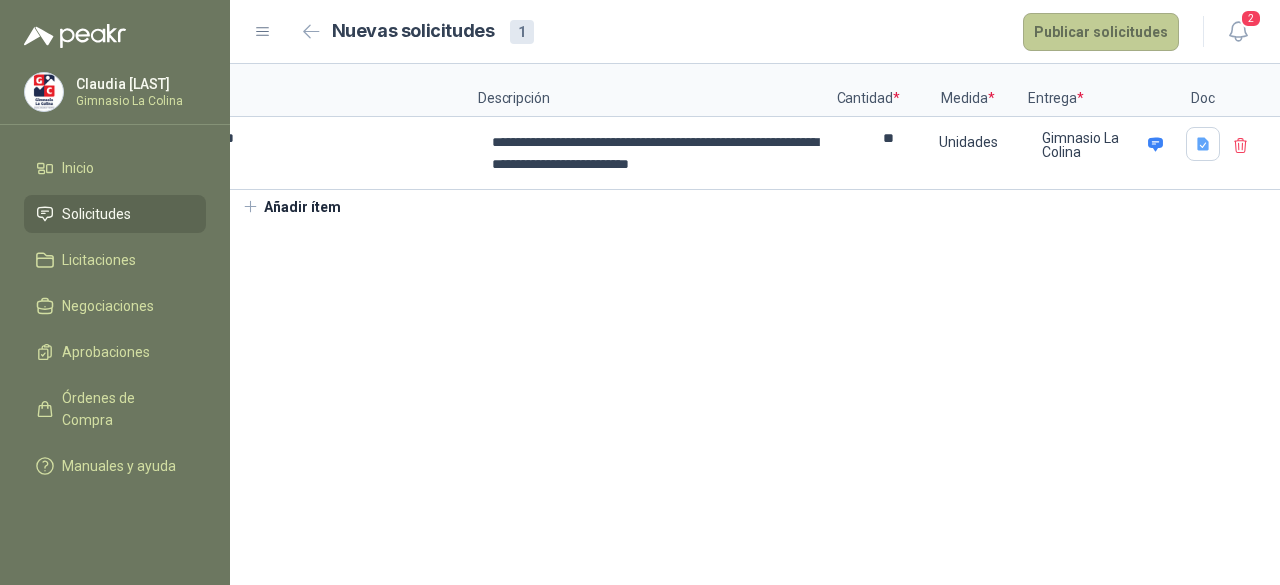 click on "Publicar solicitudes" at bounding box center (1101, 32) 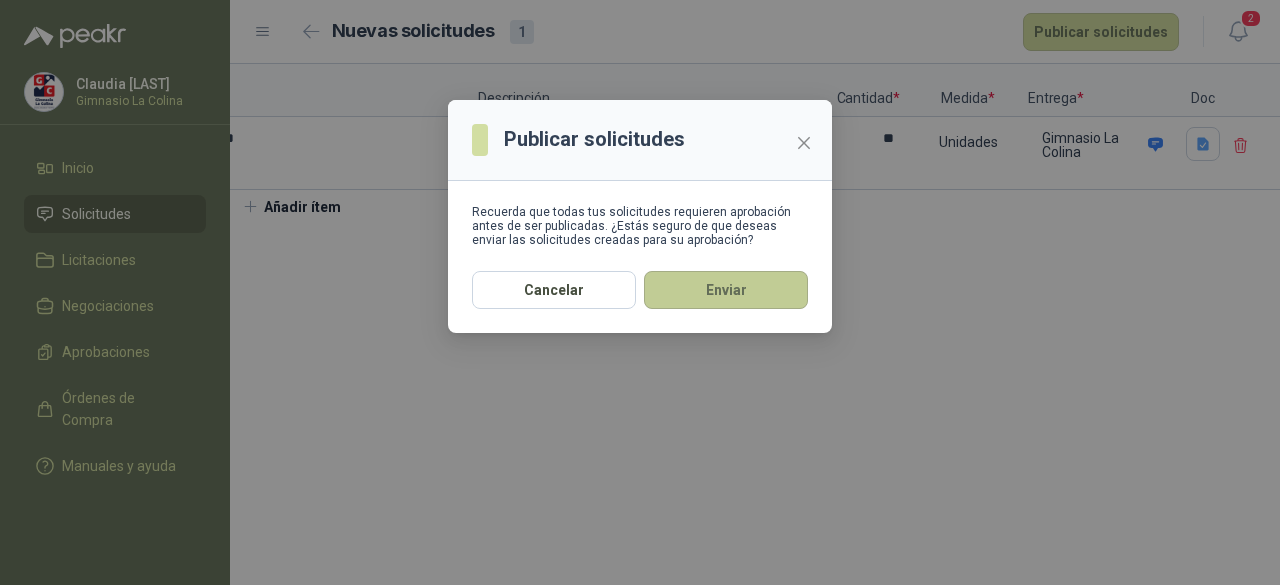 click on "Enviar" at bounding box center [726, 290] 